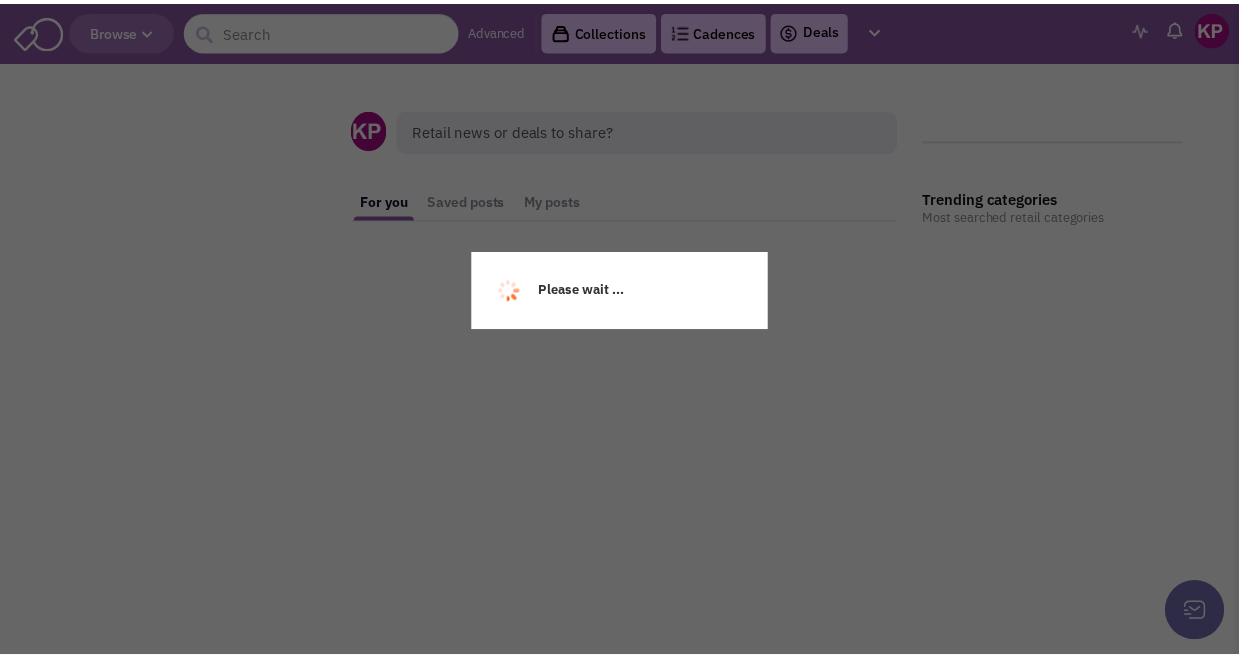 scroll, scrollTop: 0, scrollLeft: 0, axis: both 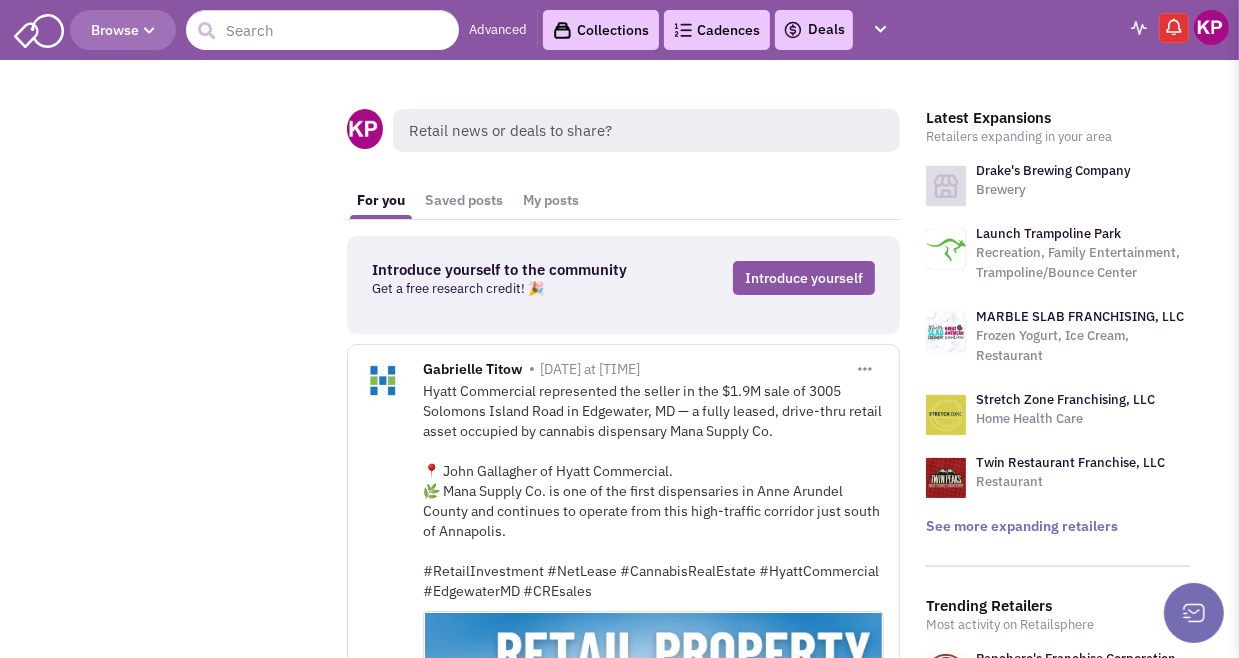 click on "Deals" at bounding box center (814, 30) 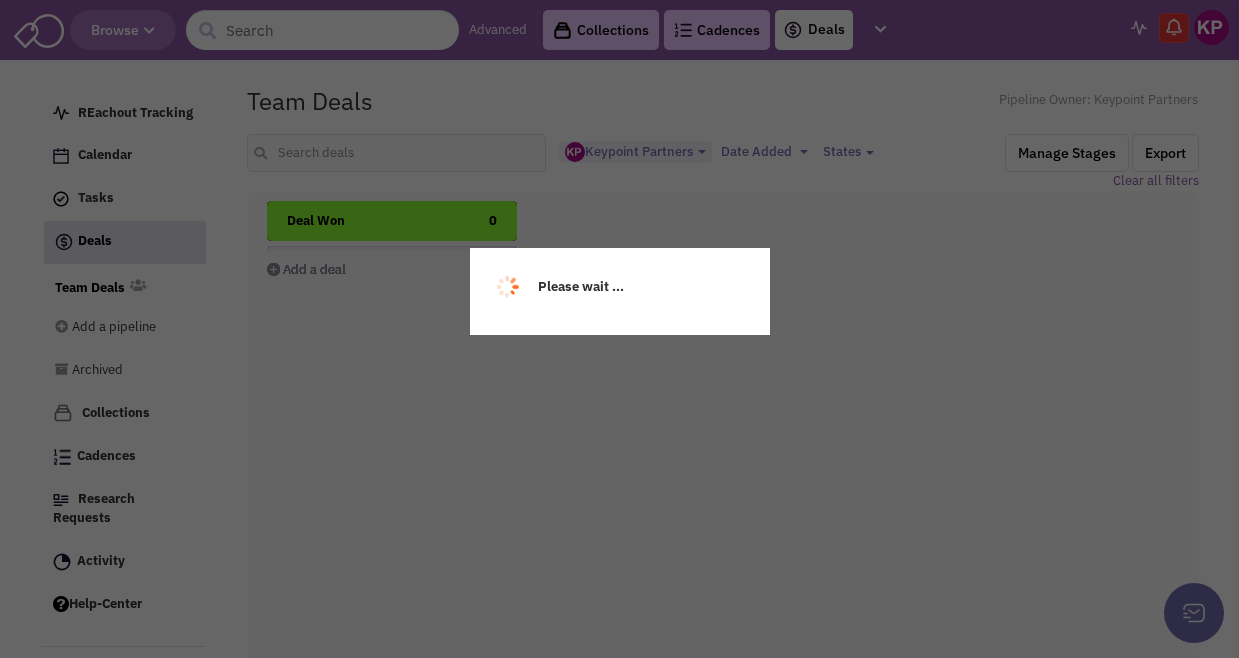 select on "1896" 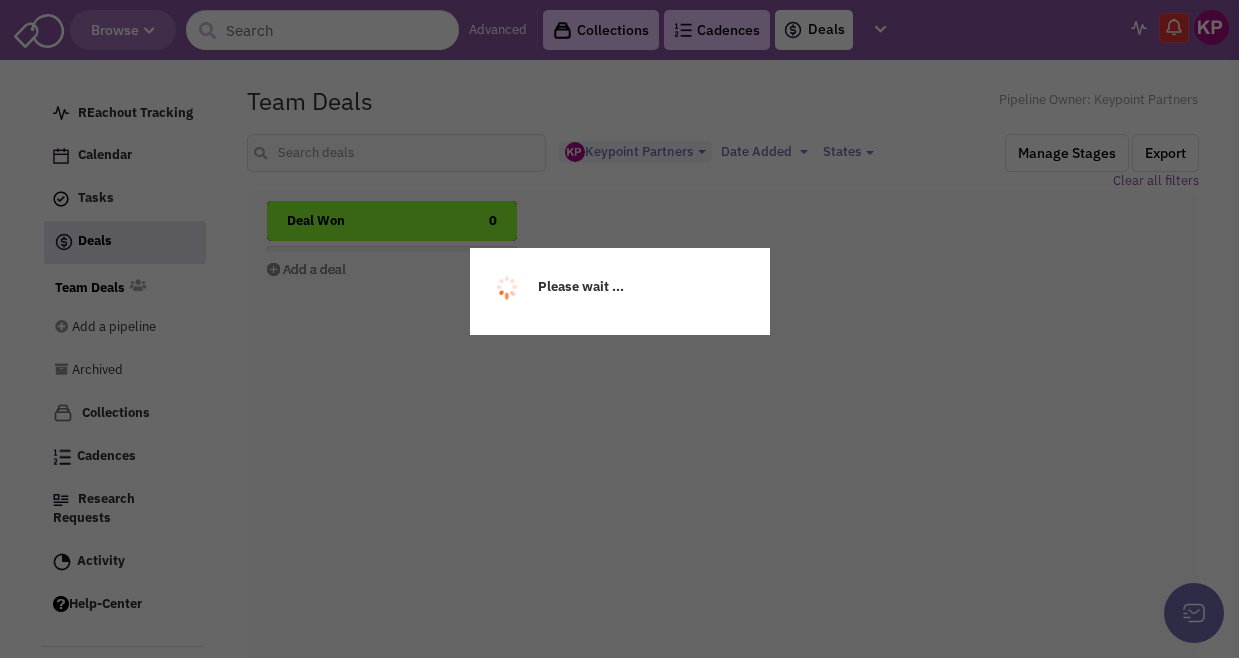 select 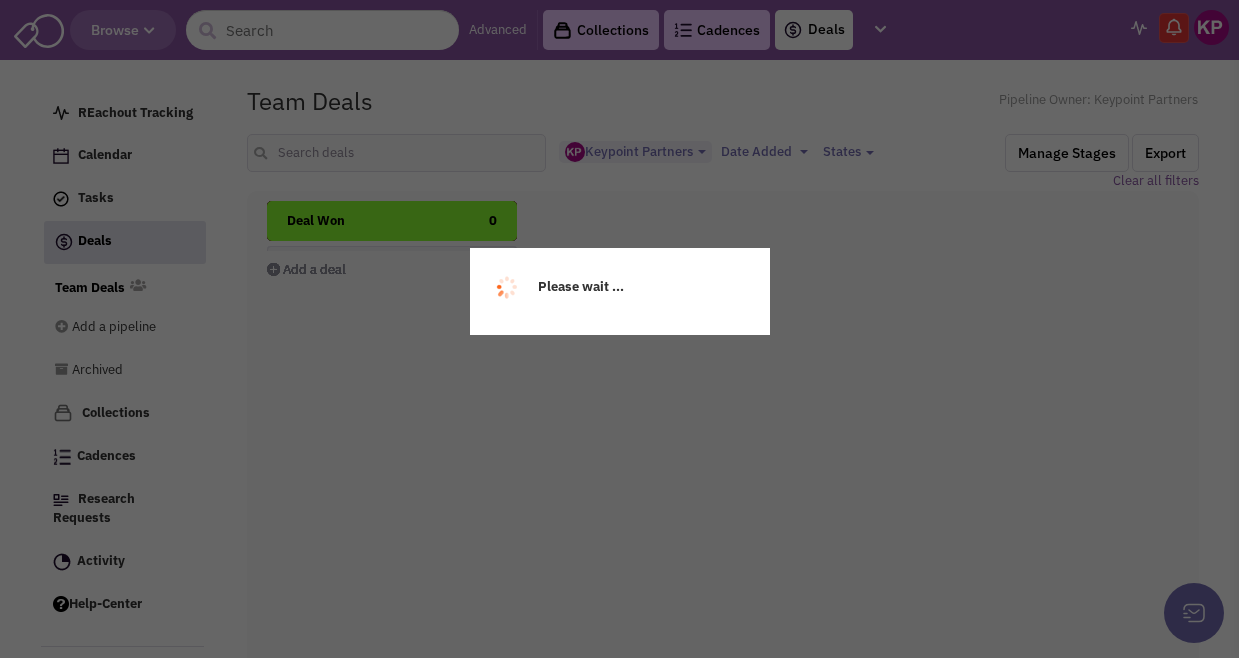 scroll, scrollTop: 0, scrollLeft: 0, axis: both 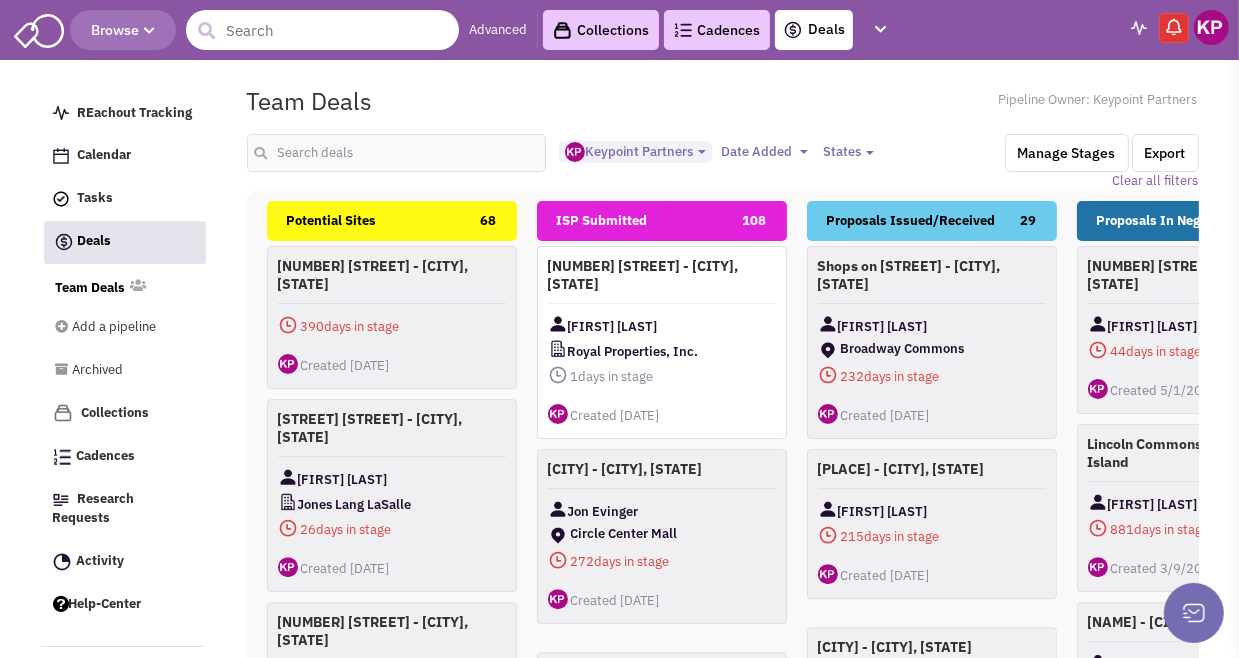 click at bounding box center (322, 30) 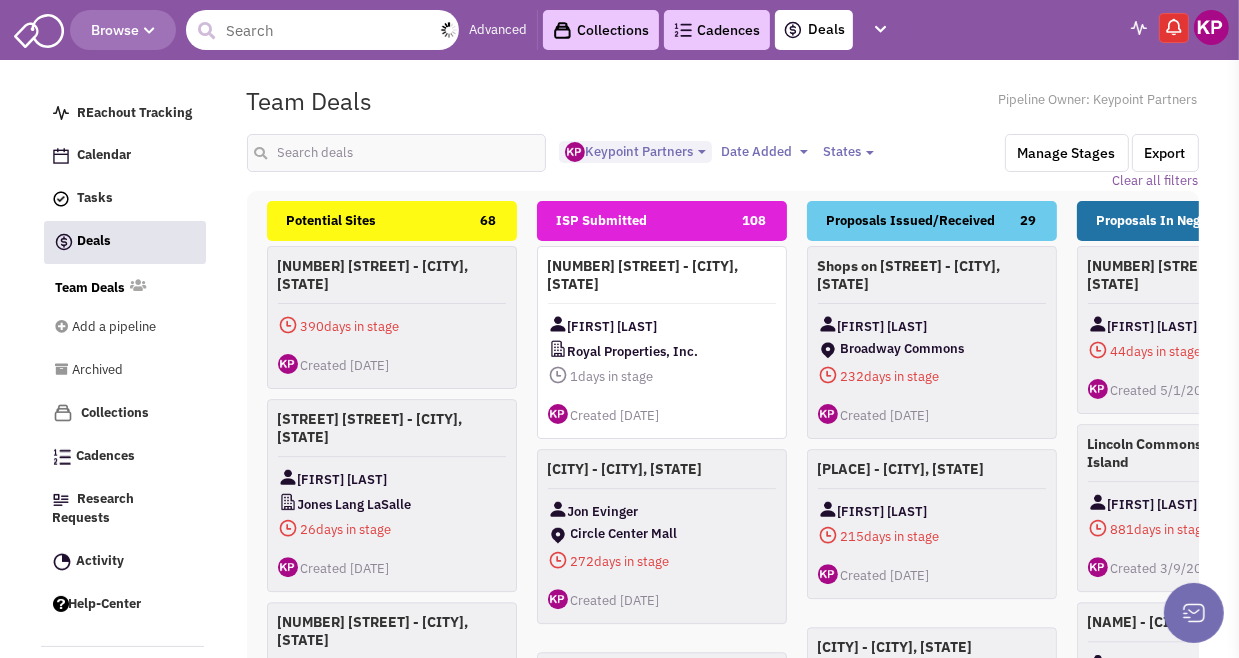 scroll, scrollTop: 17, scrollLeft: 0, axis: vertical 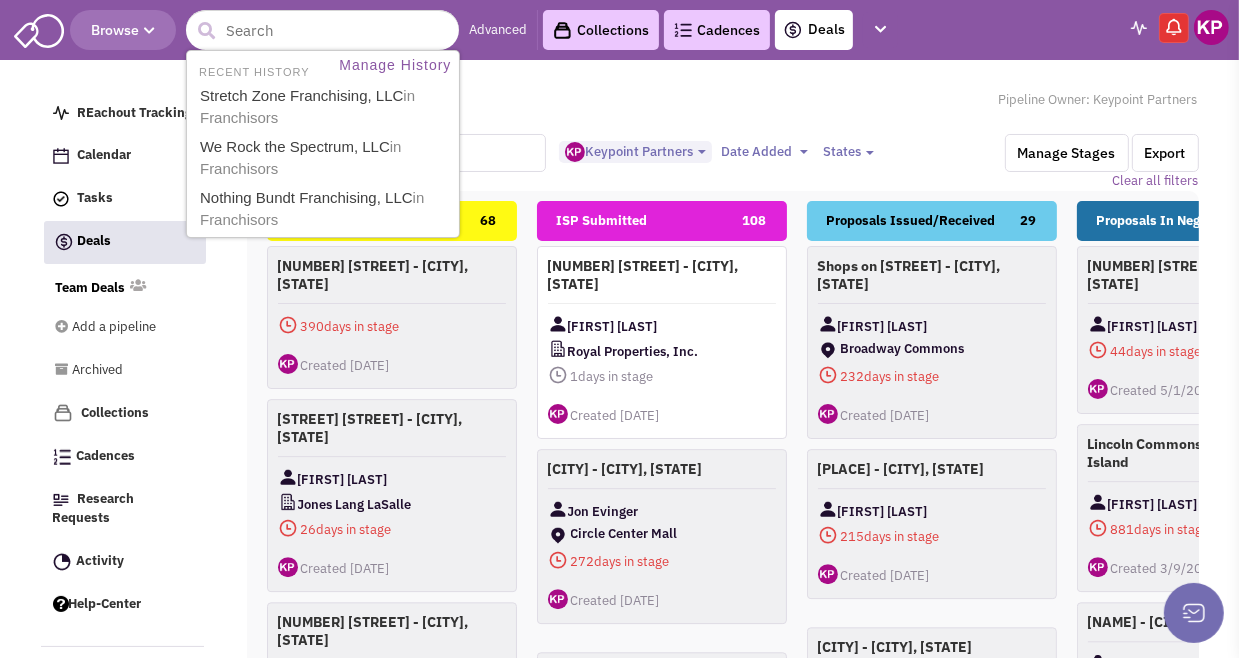click at bounding box center (397, 153) 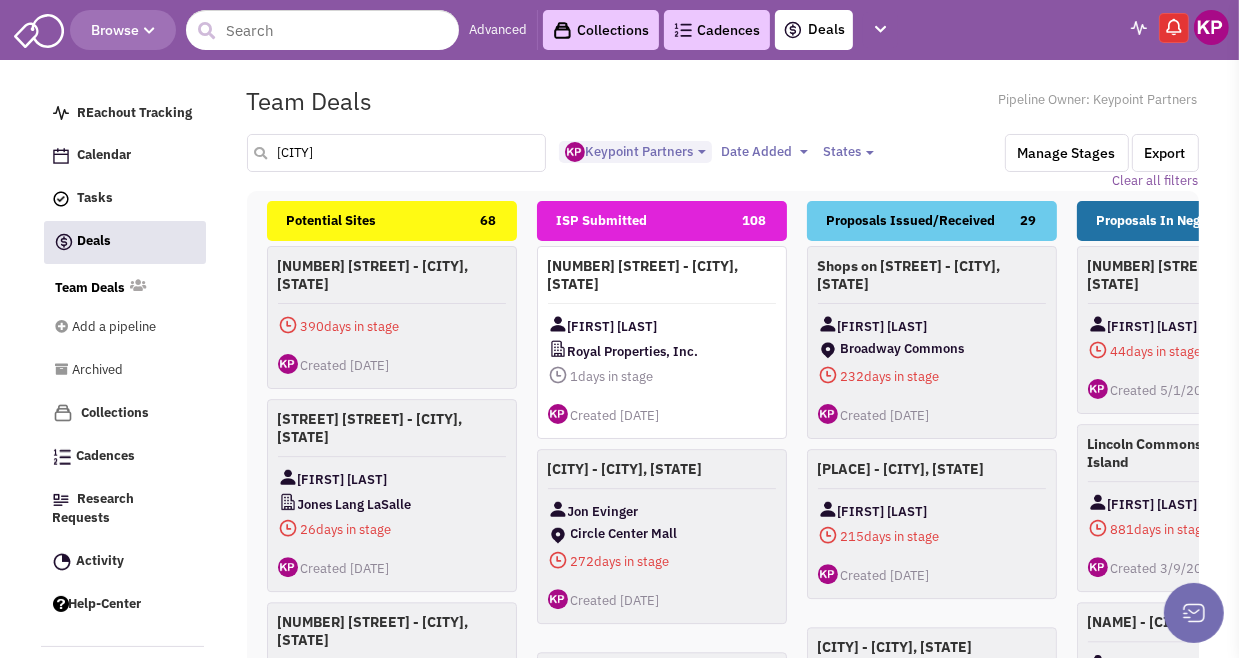 type on "[CITY]" 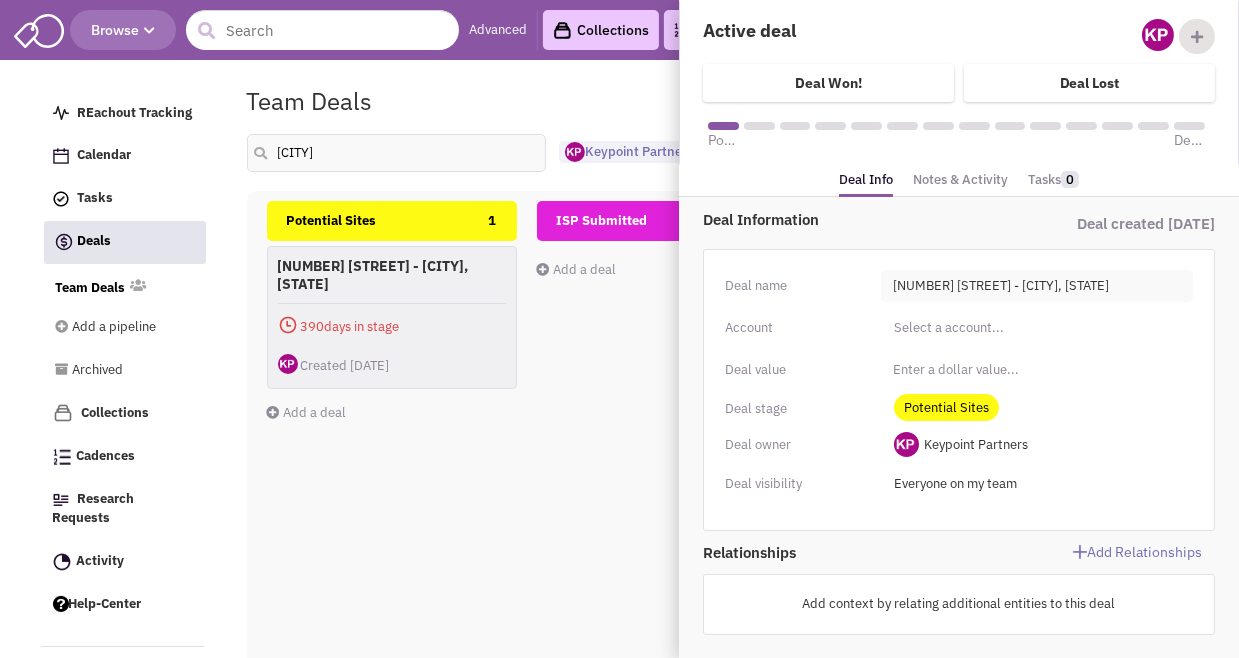 scroll, scrollTop: 65, scrollLeft: 0, axis: vertical 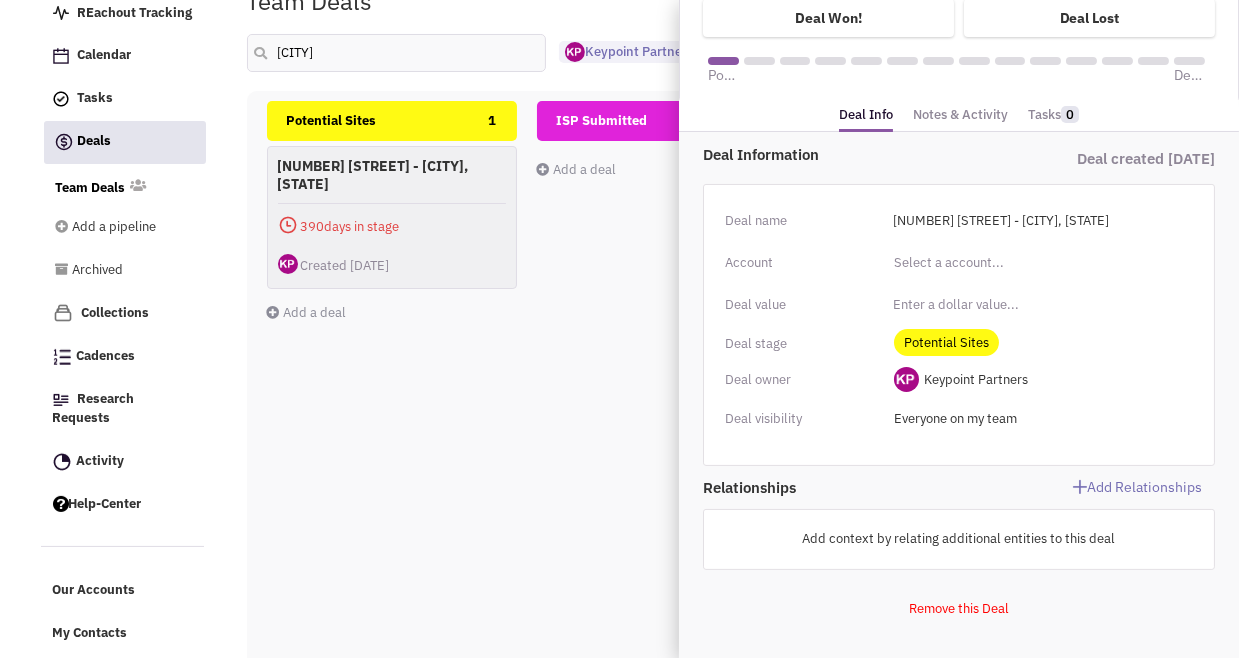 click on "Add Relationships" at bounding box center [1087, 487] 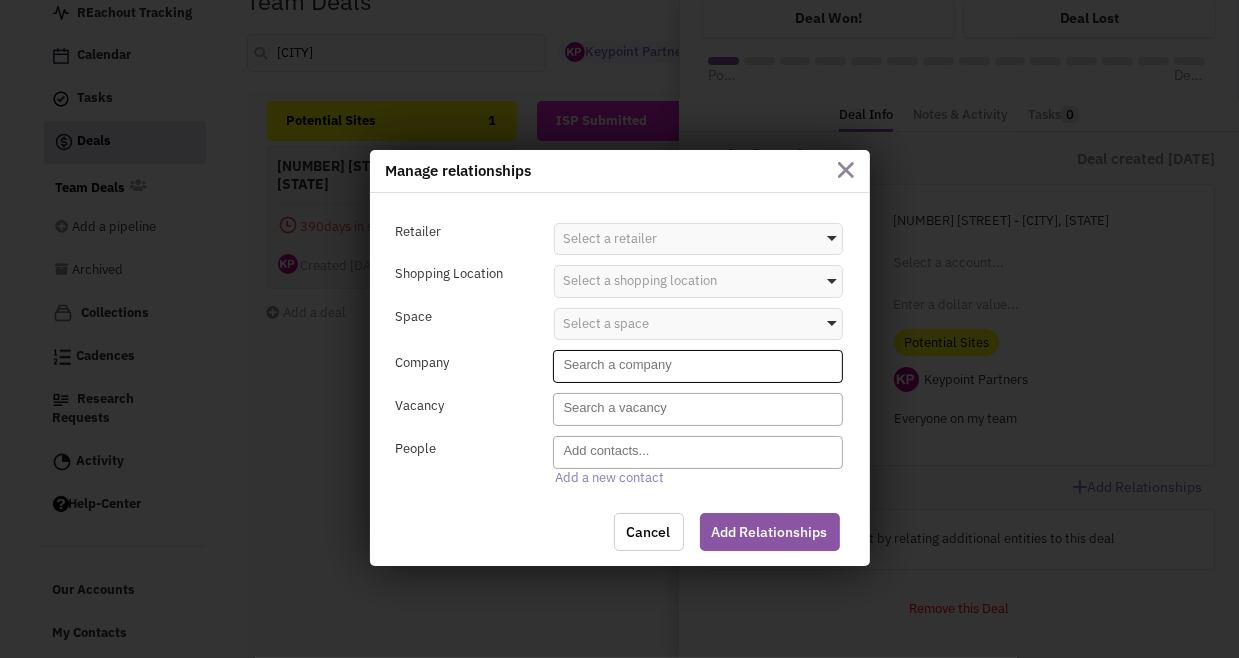 click at bounding box center [700, 365] 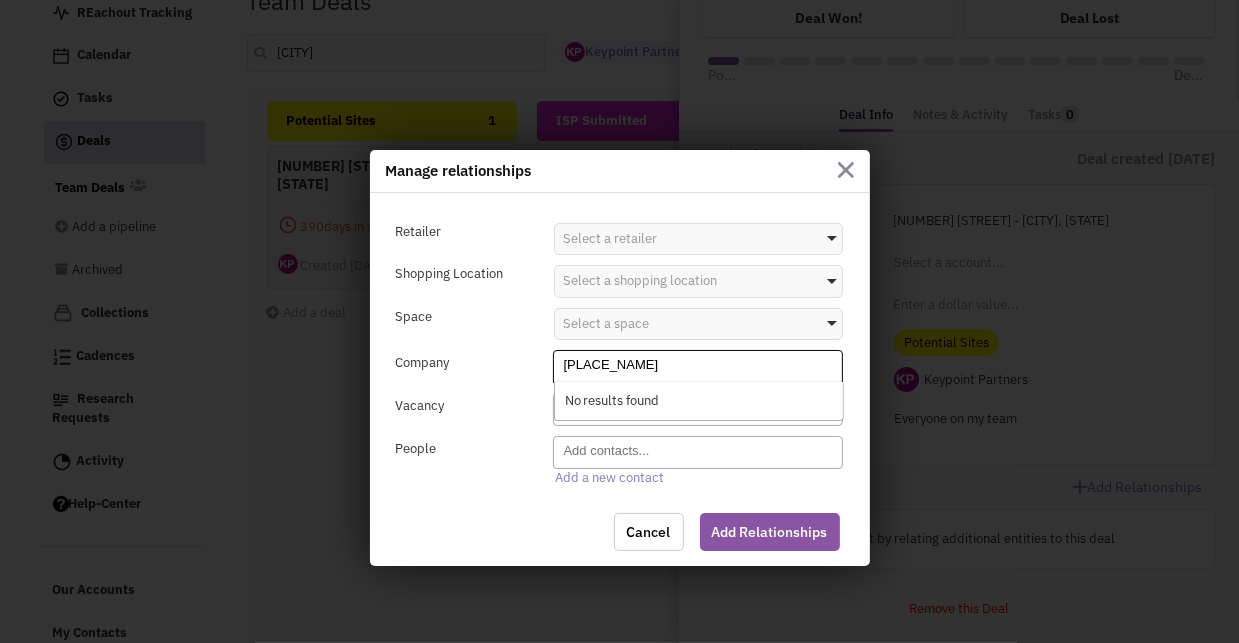 type on "[PLACE_NAME]" 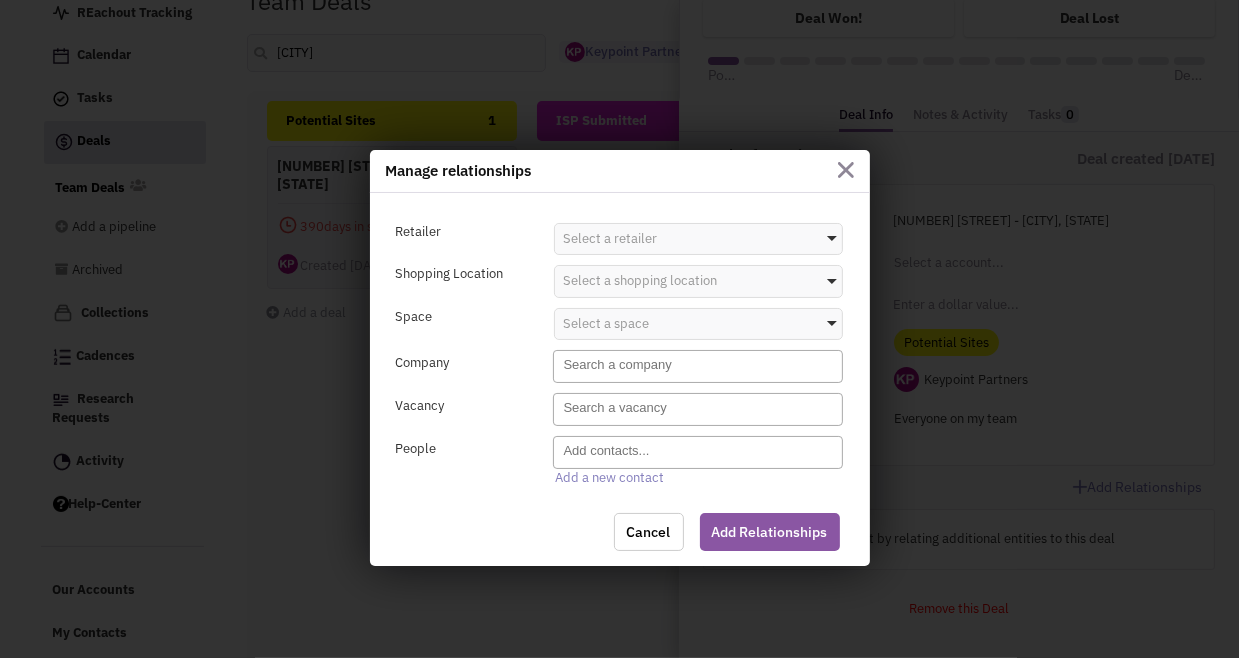 click on "Add a new contact" at bounding box center (608, 477) 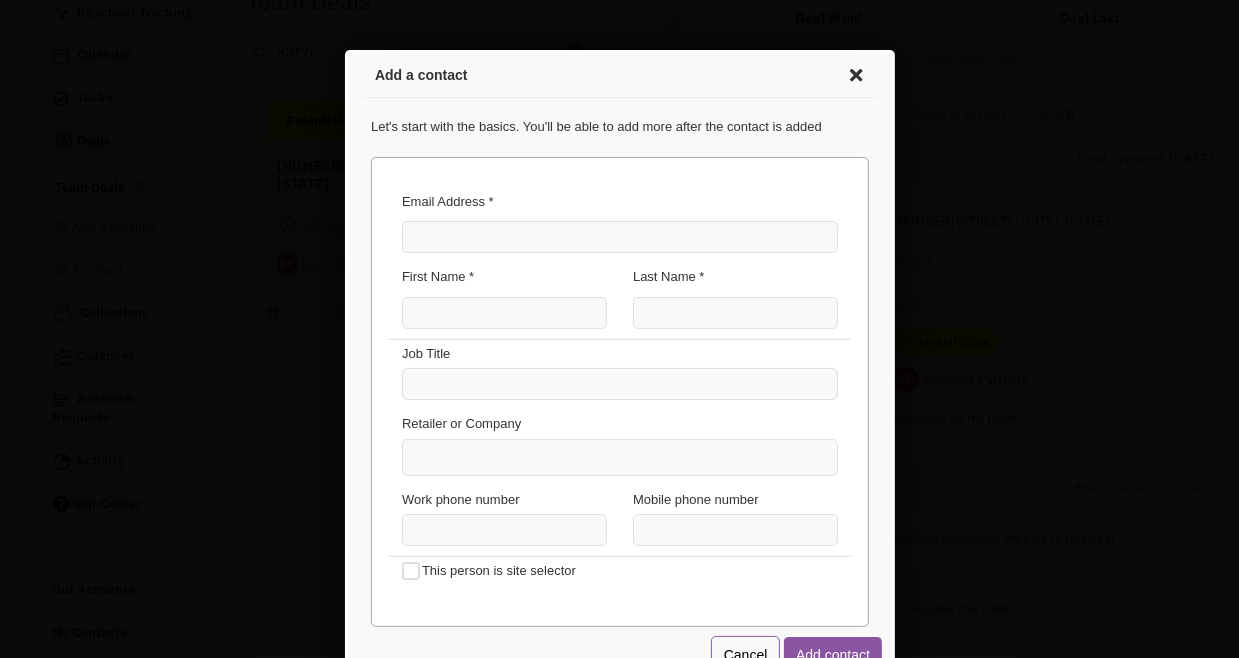 scroll, scrollTop: 0, scrollLeft: 0, axis: both 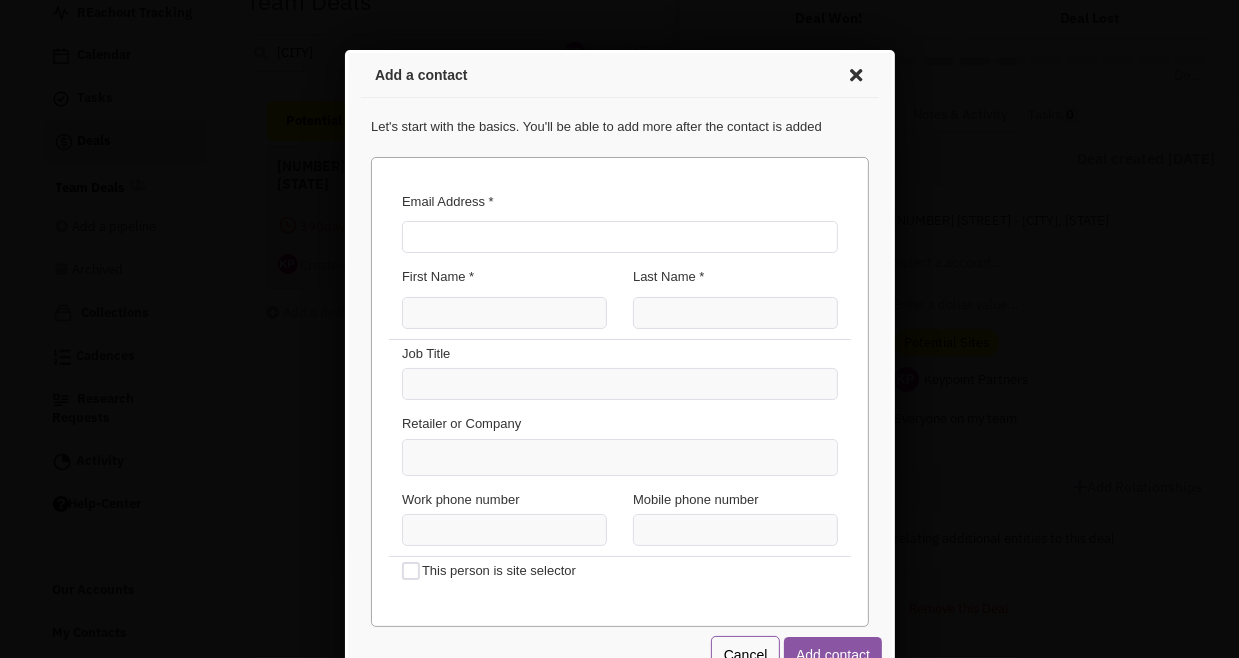 click on "Email Address *" at bounding box center (616, 233) 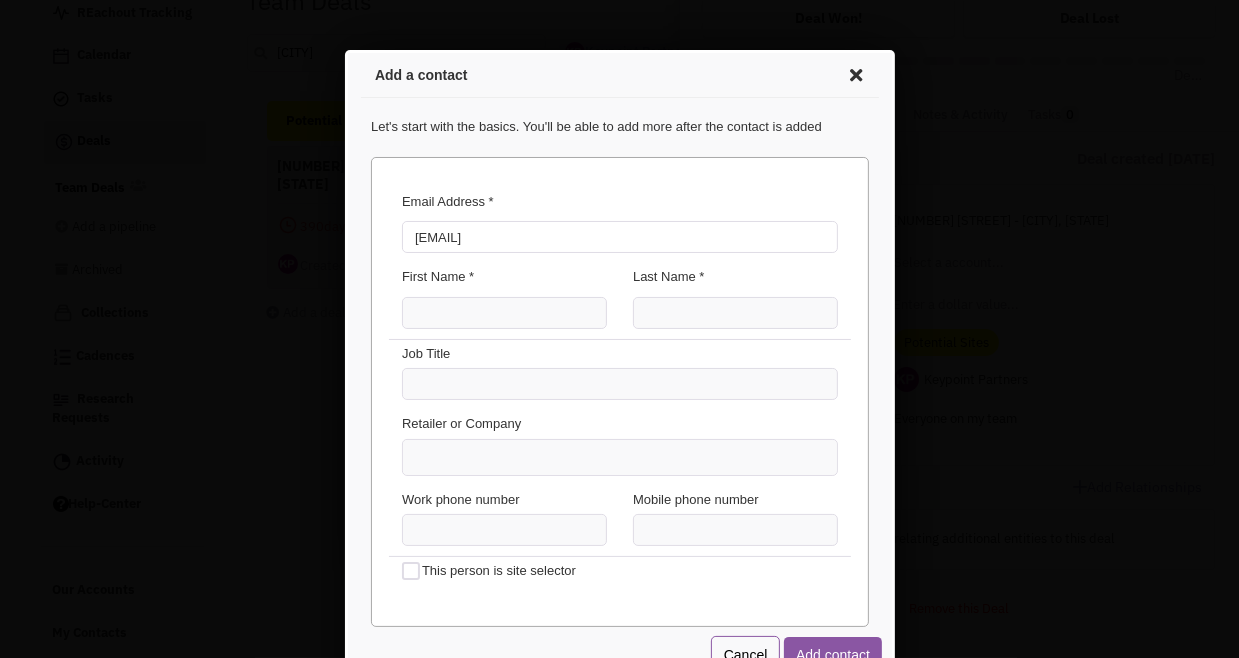 type on "[EMAIL]" 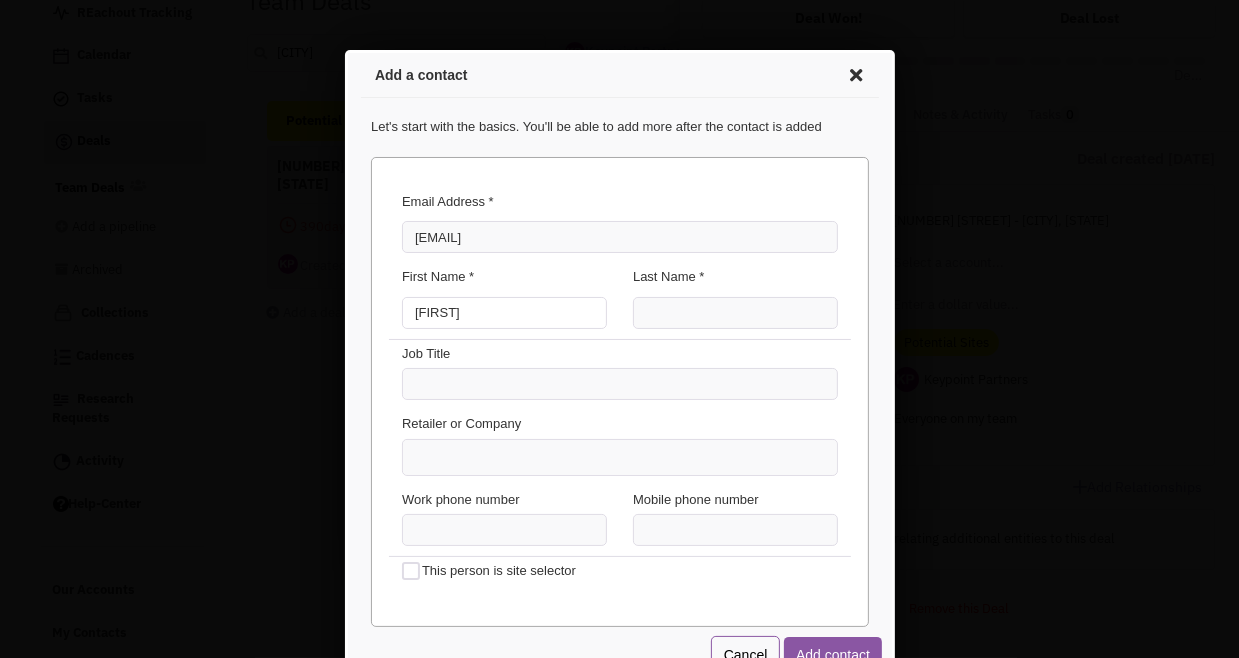type on "[FIRST]" 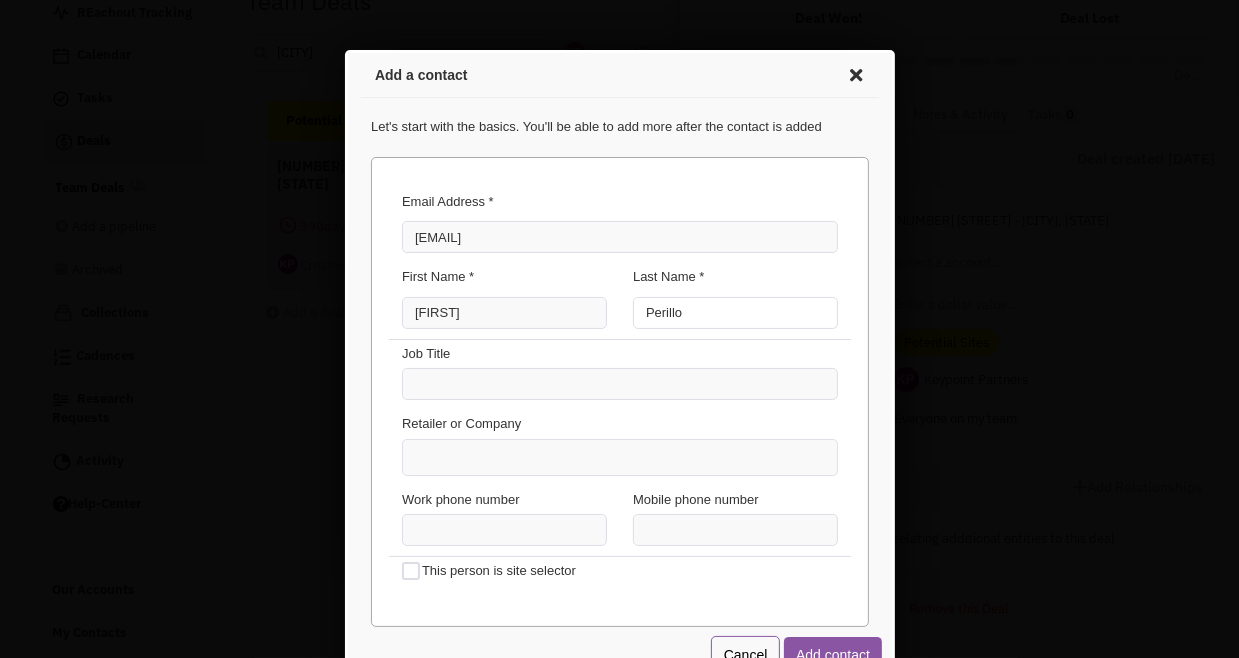 type on "Perillo" 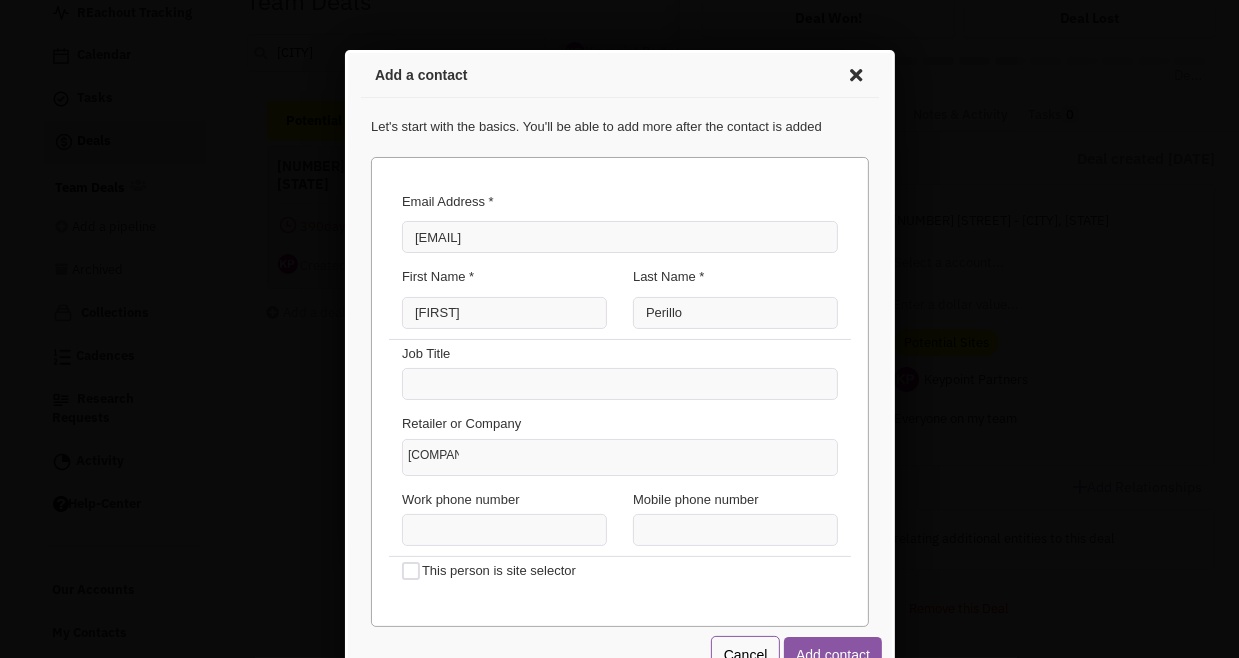 type on "b" 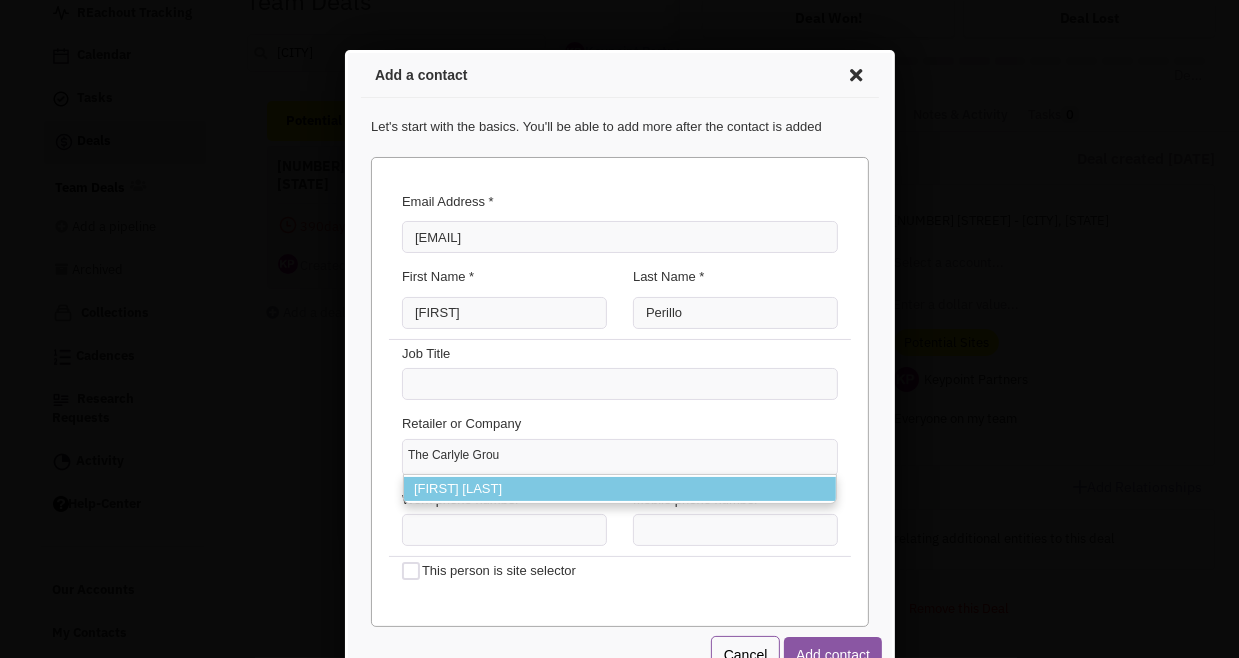 type on "The Carlyle Group" 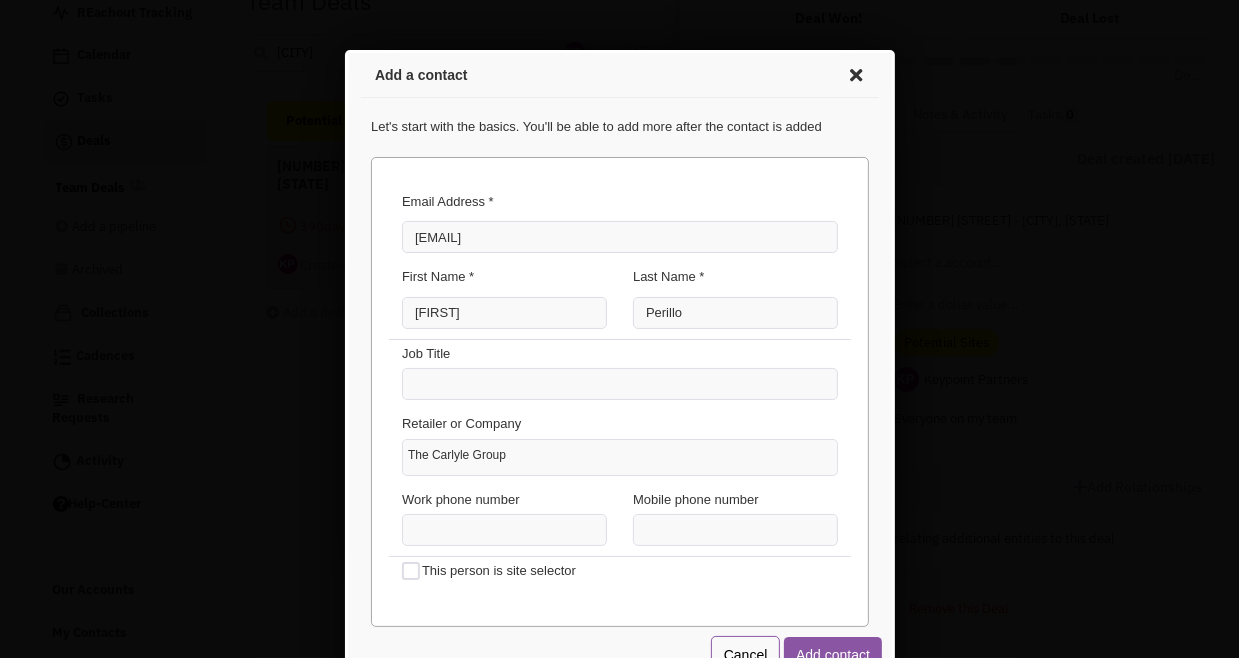 type 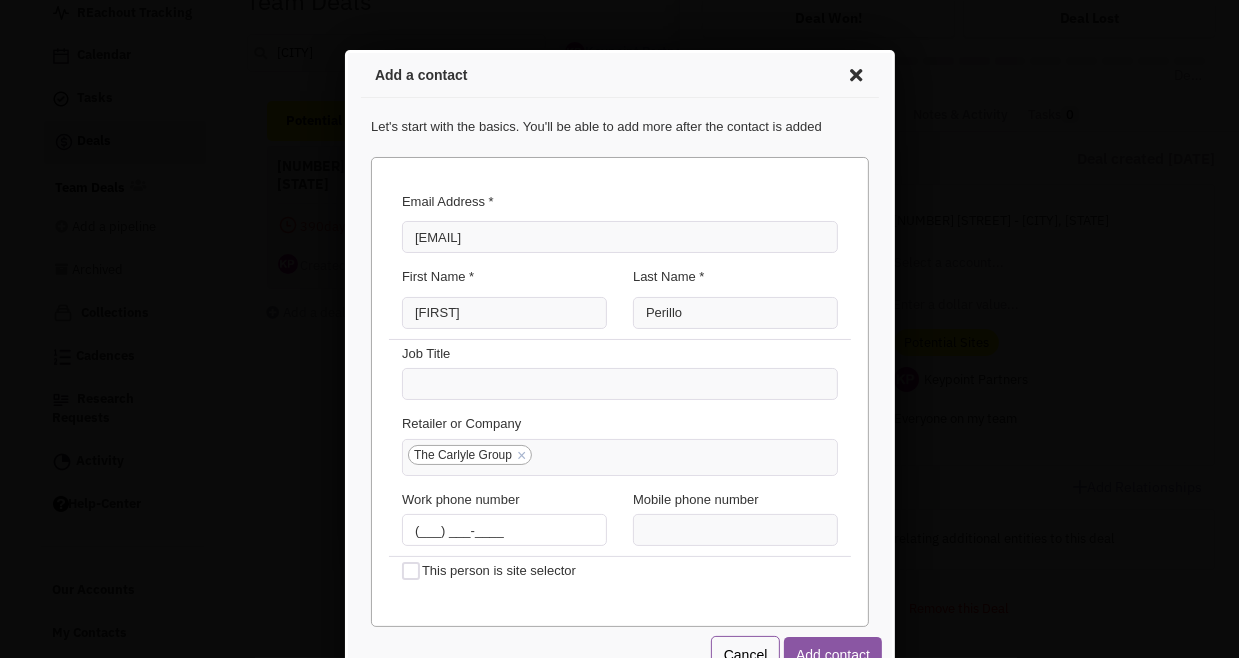 click on "(___) ___-____" at bounding box center (500, 526) 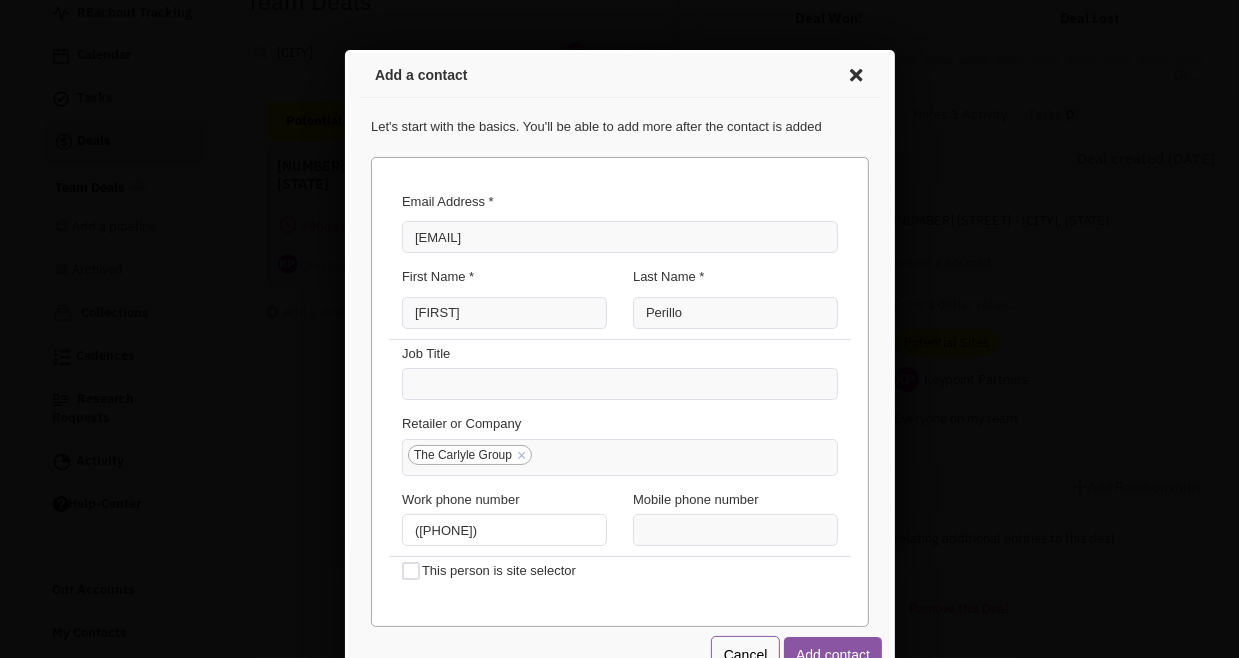 type on "[PHONE]" 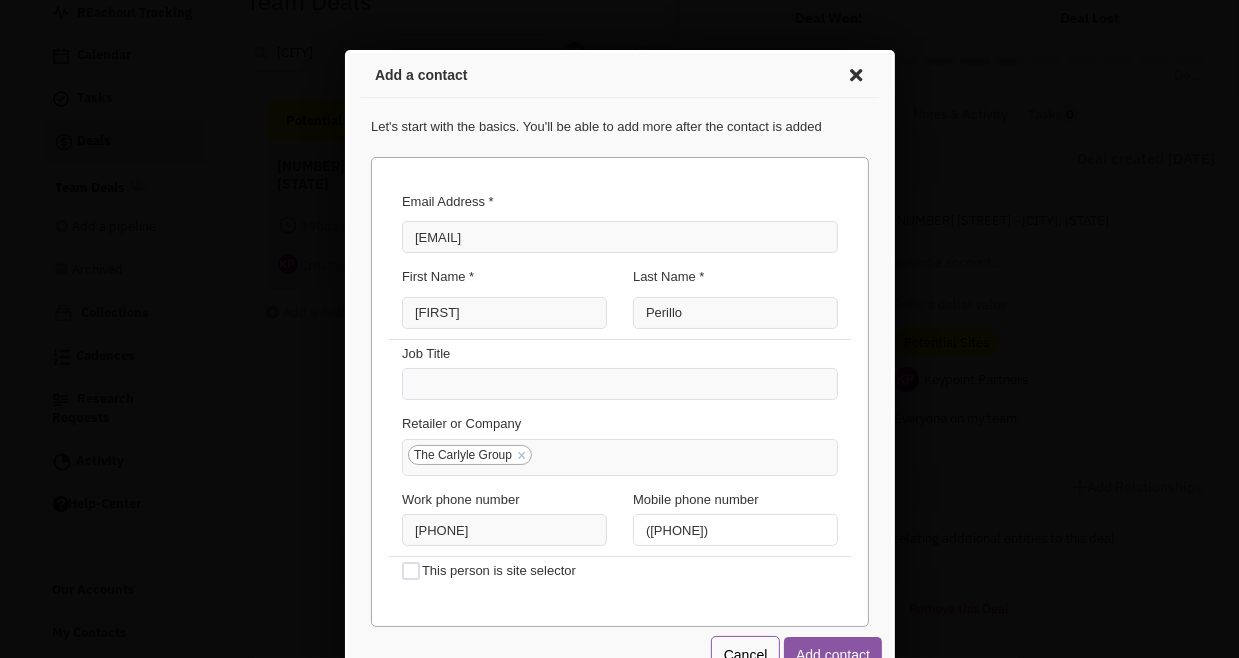 type on "([PHONE])" 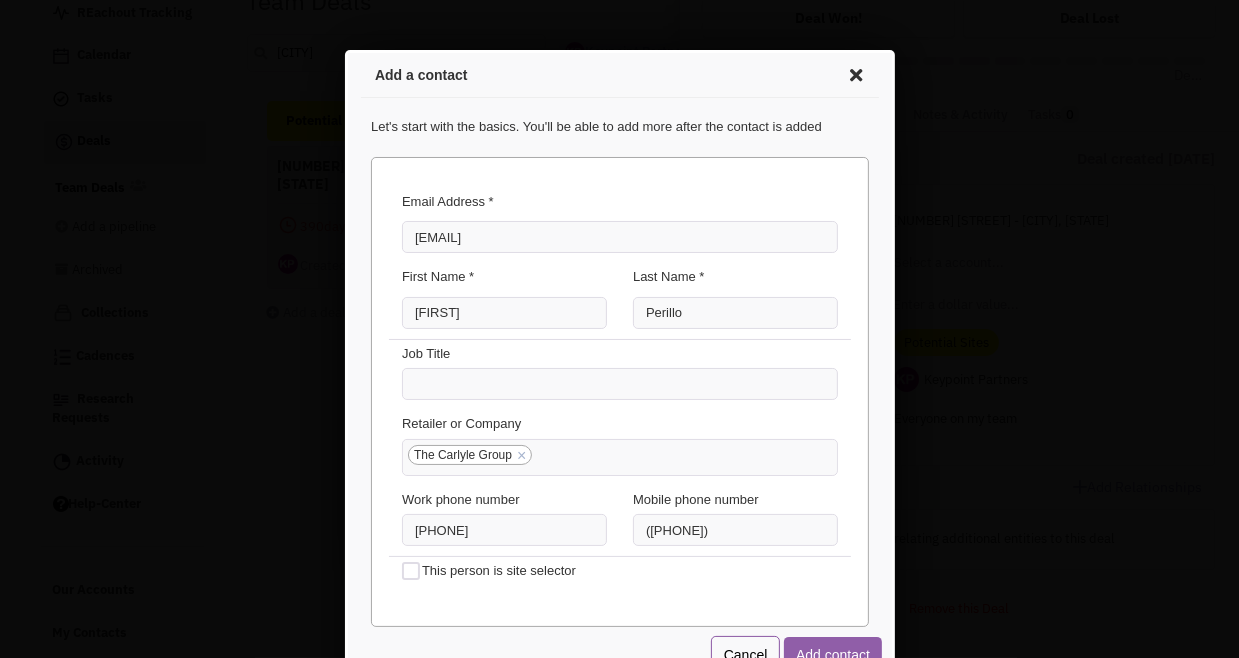 click on "Add contact" at bounding box center [829, 651] 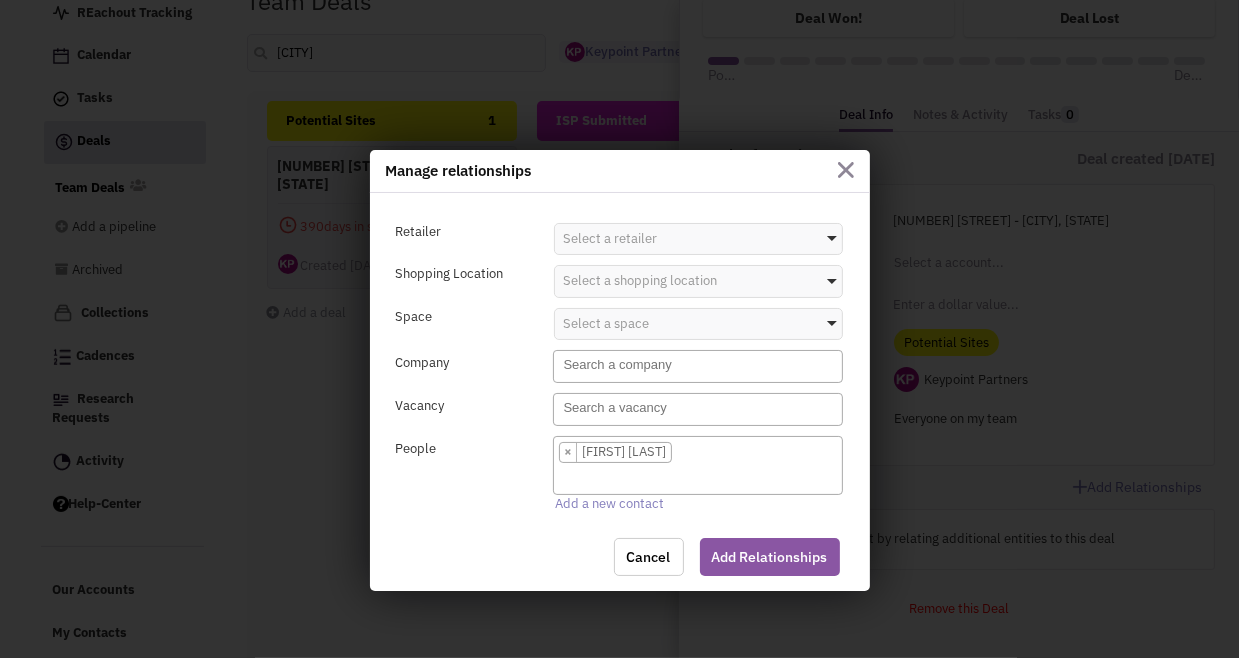 click at bounding box center (846, 170) 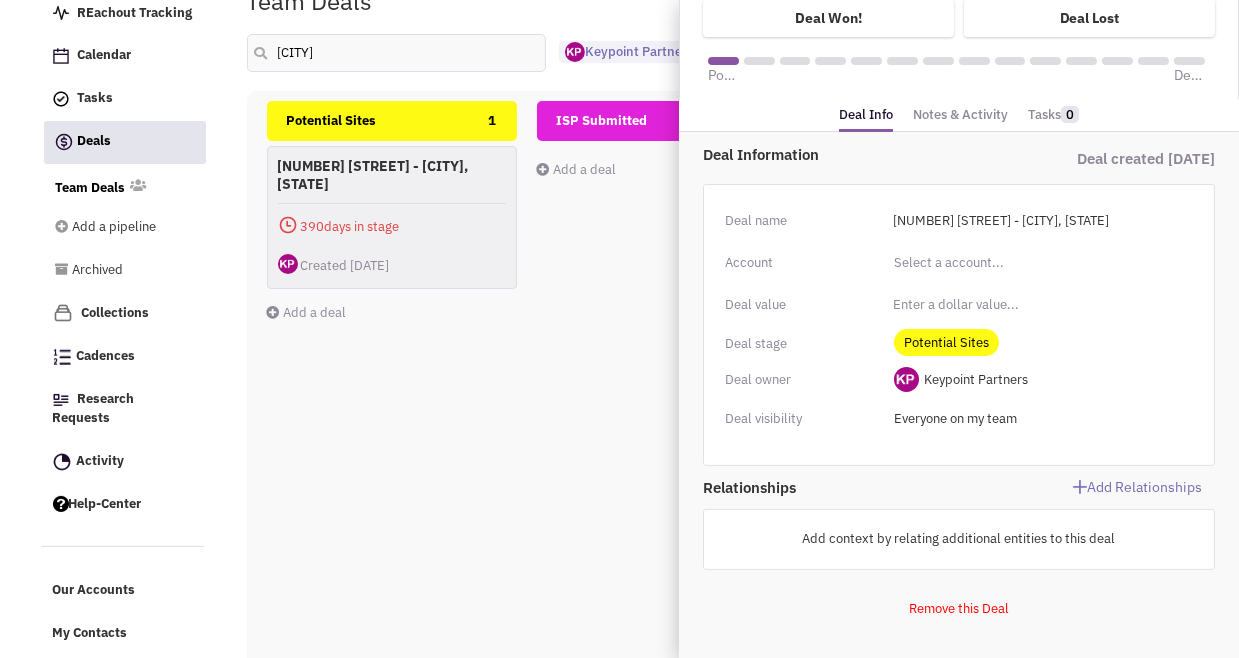 click on "Add Relationships" at bounding box center (1087, 487) 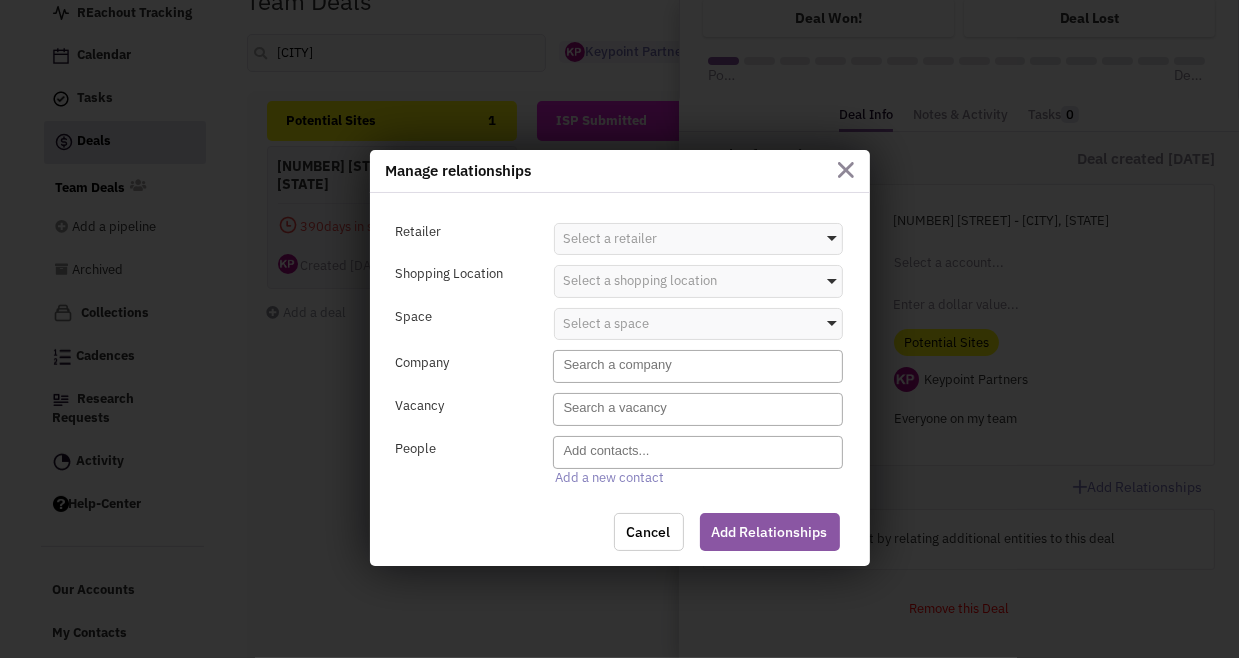 click at bounding box center (700, 451) 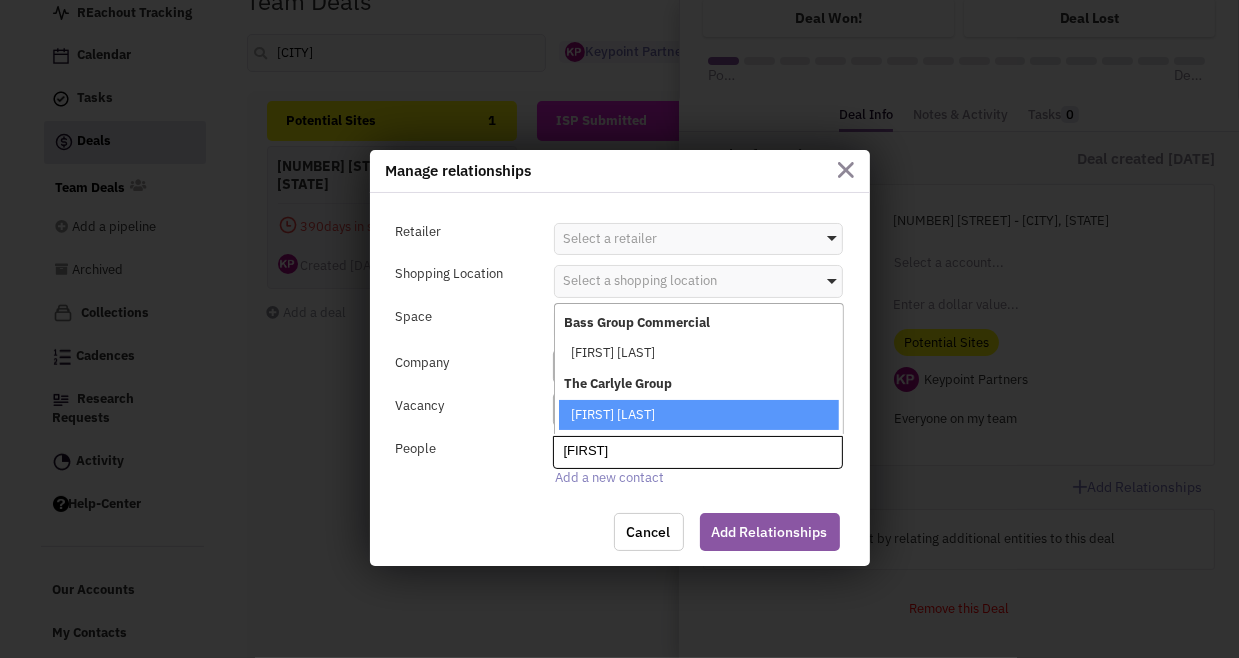 type on "[FIRST]" 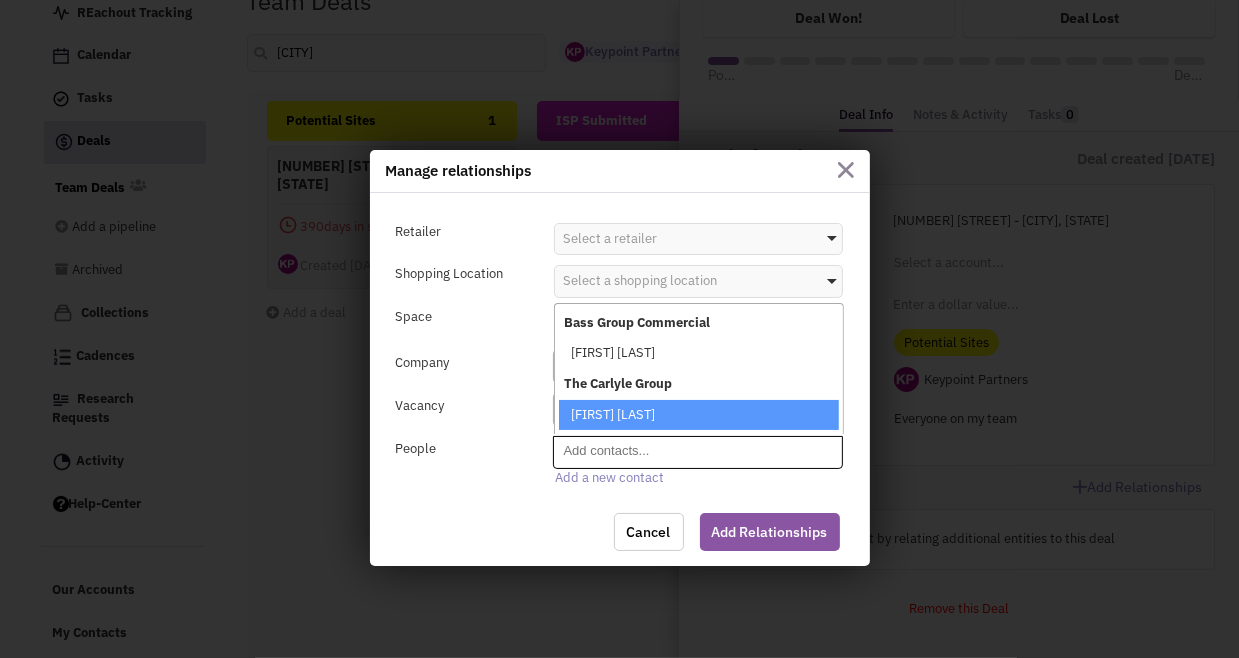 select on "0_[NUMBER]_[BOOLEAN]_[BOOLEAN]" 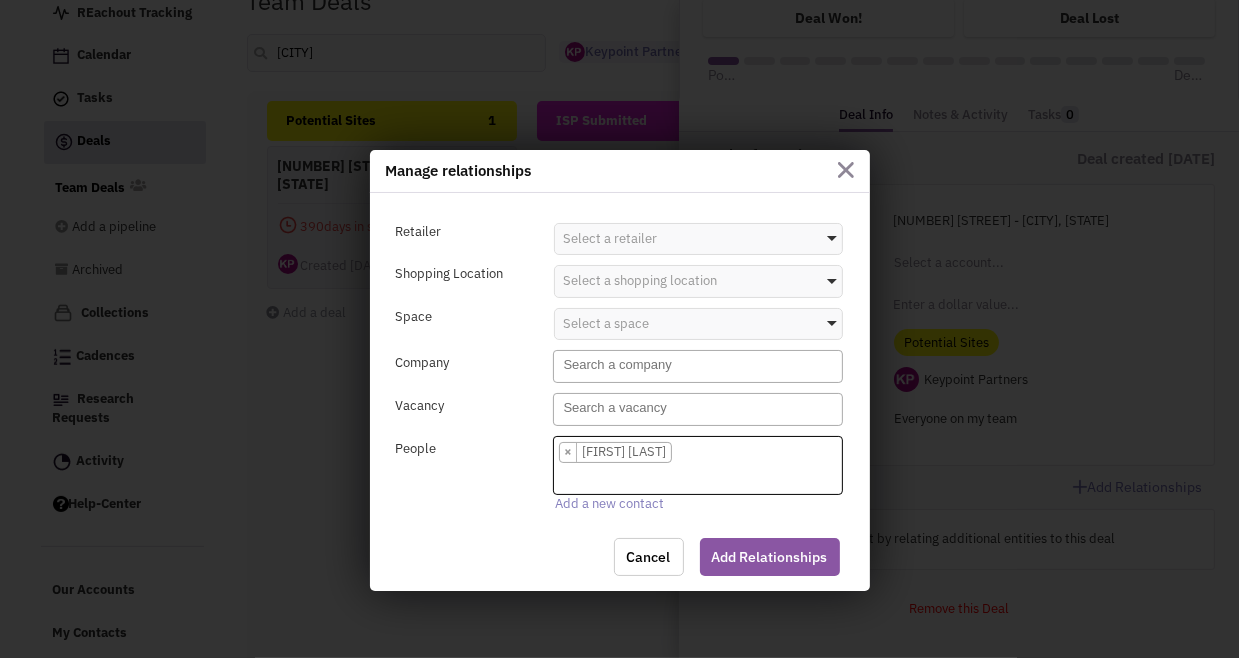 click on "Add Relationships" at bounding box center (770, 557) 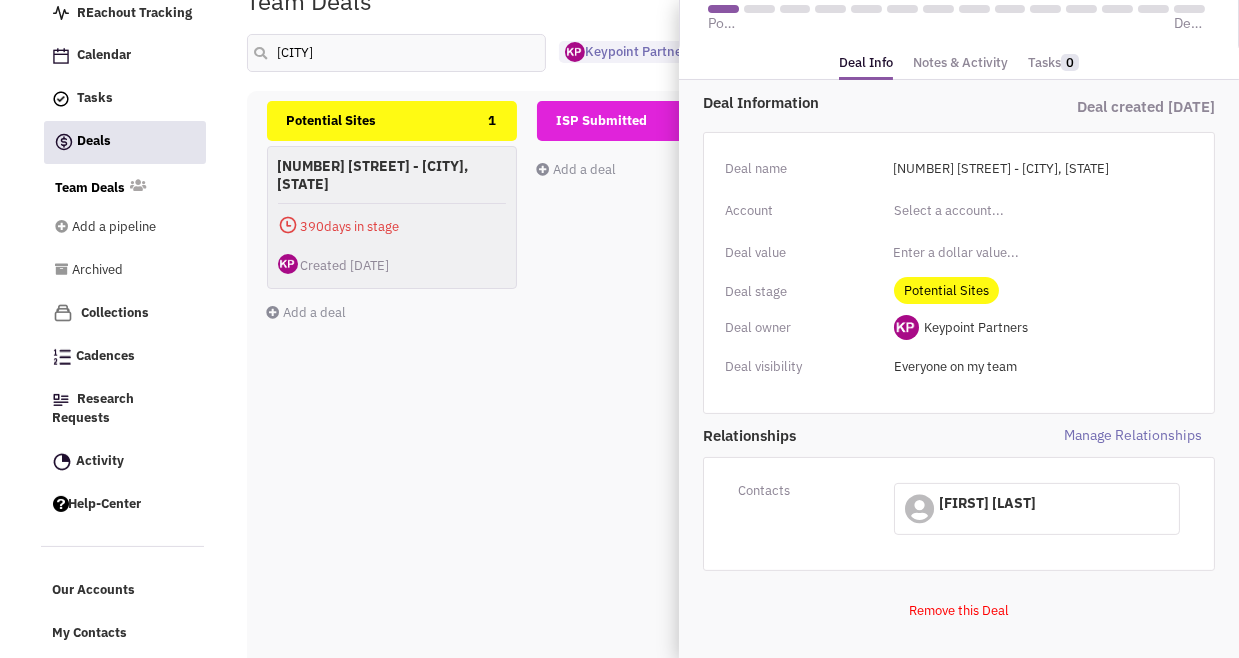 scroll, scrollTop: 119, scrollLeft: 0, axis: vertical 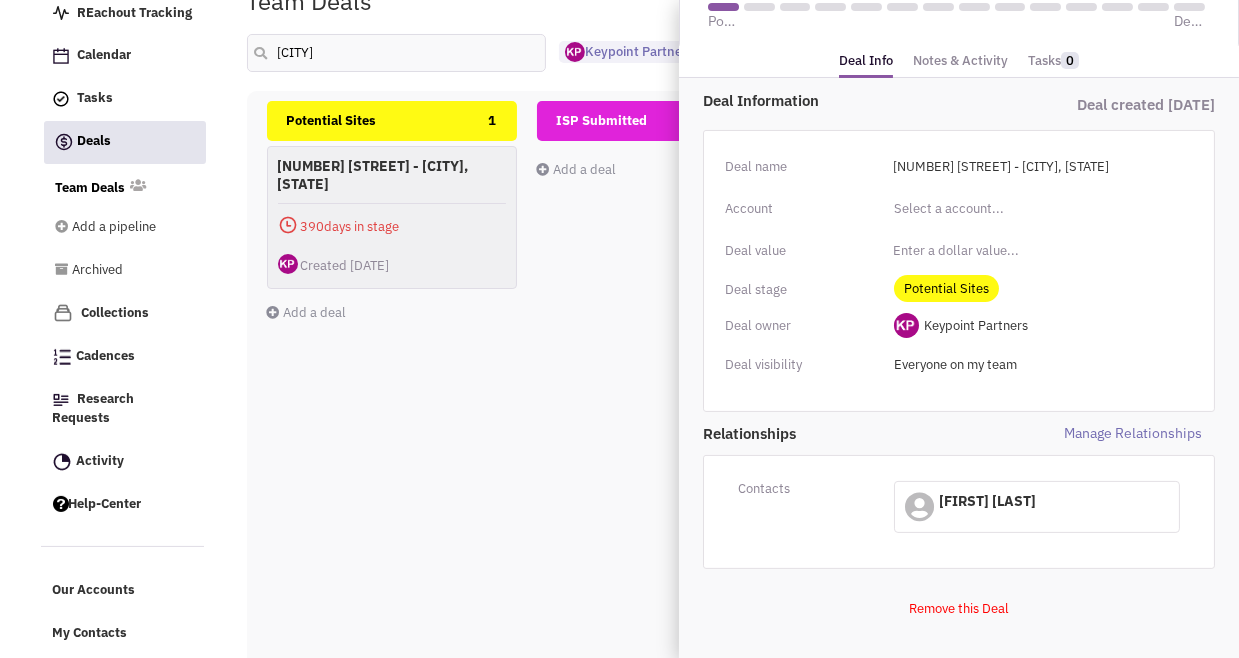 click on "Manage Relationships" at bounding box center [1087, 433] 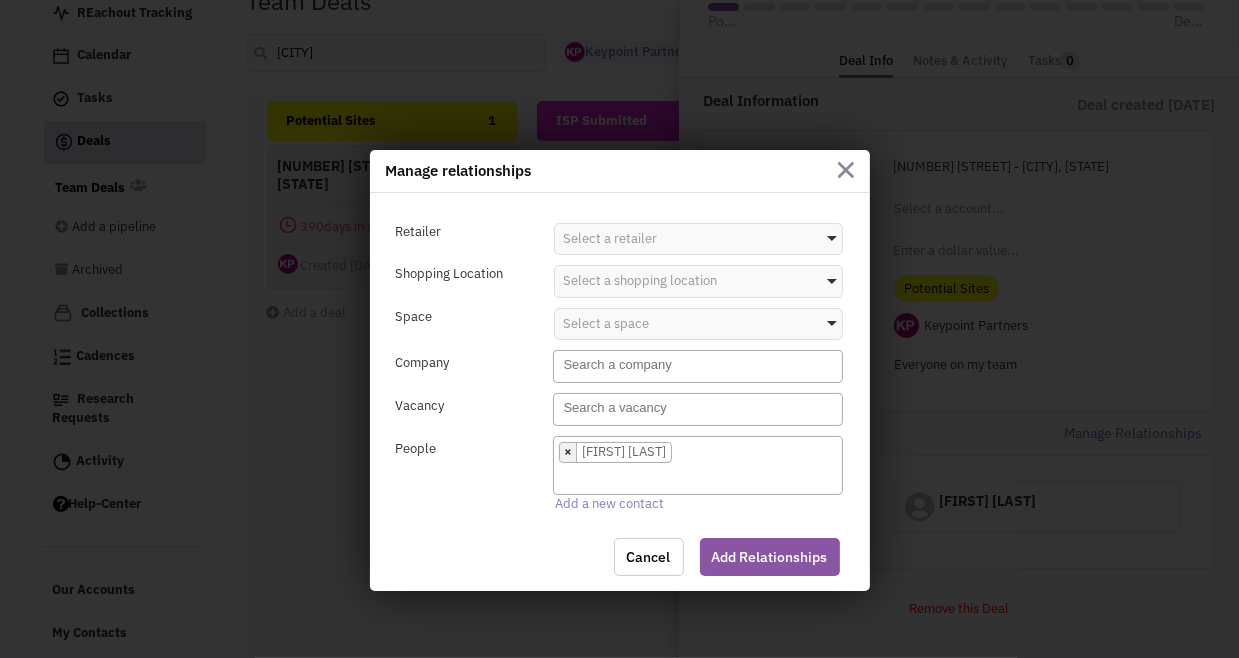 click on "×" at bounding box center [568, 451] 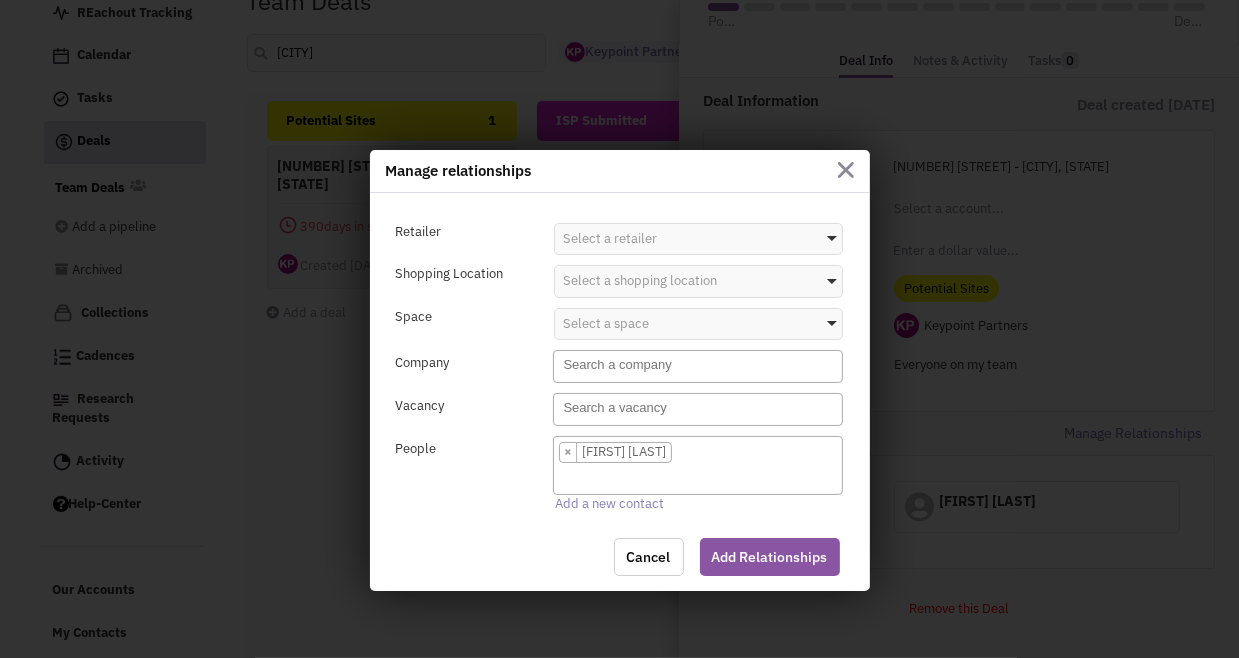 select 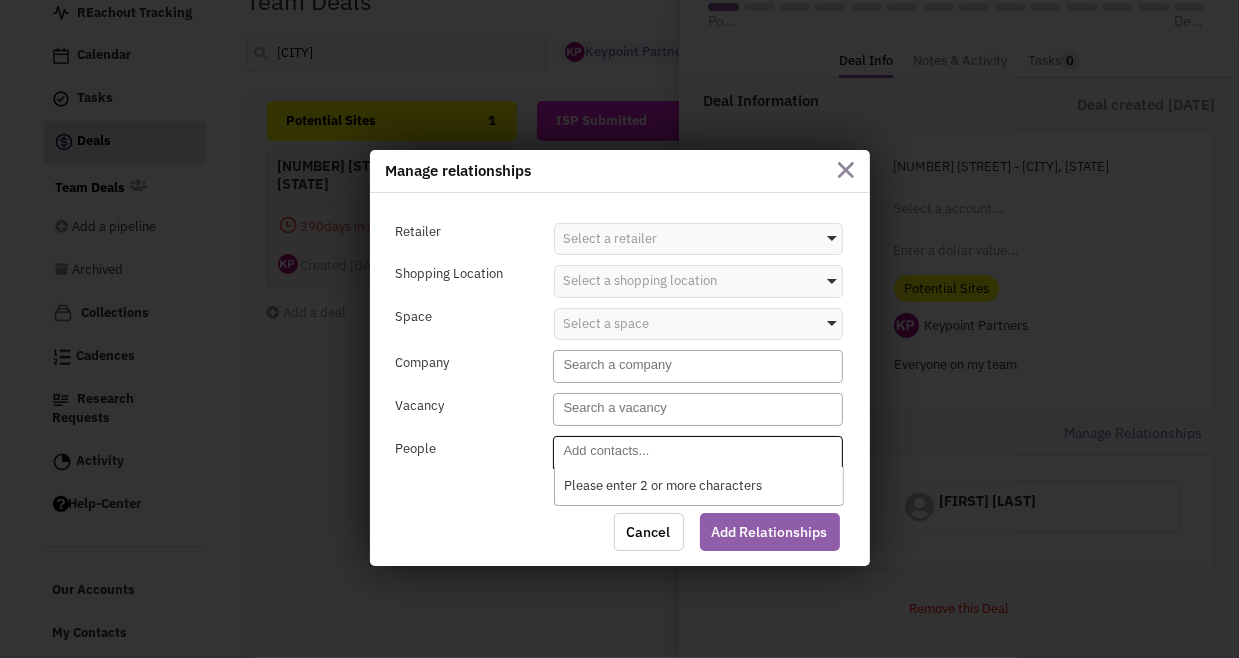 click on "Add Relationships" at bounding box center [770, 532] 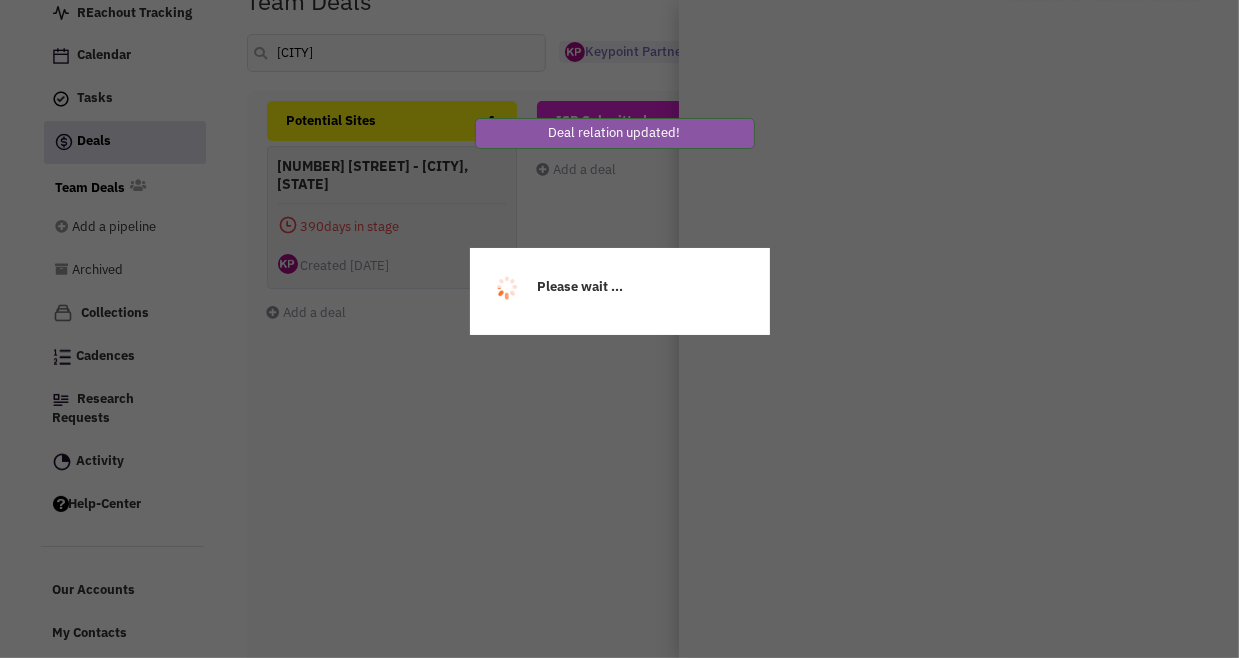 scroll, scrollTop: 0, scrollLeft: 0, axis: both 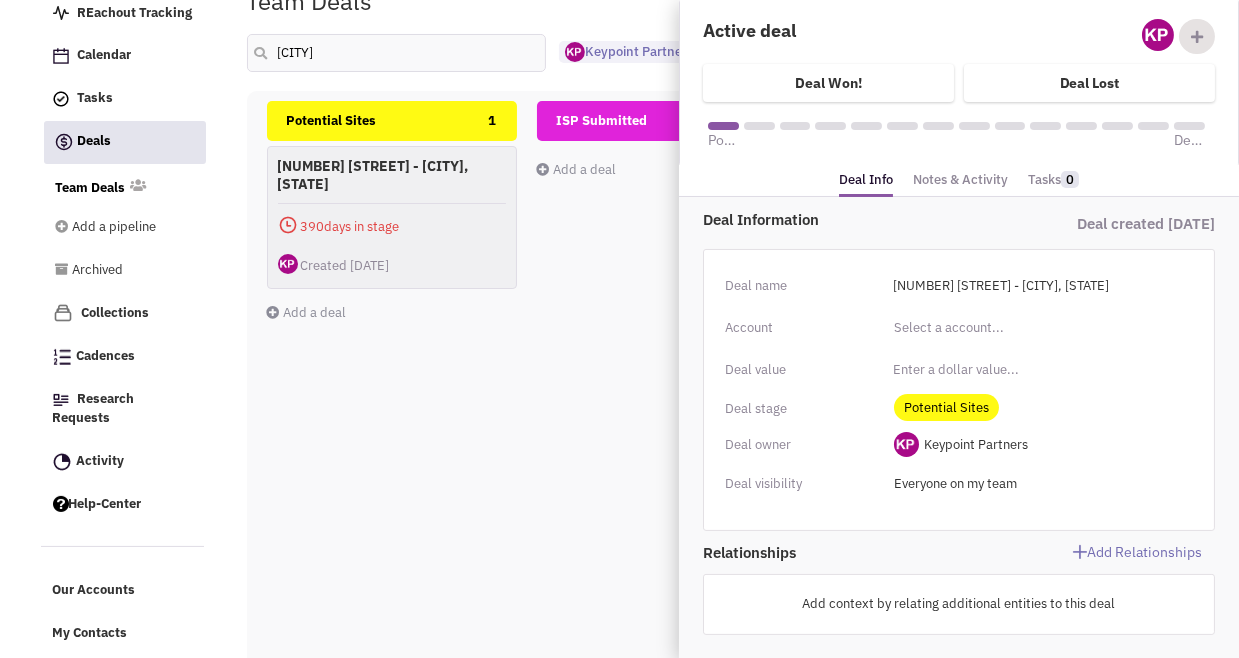 click on "ISP Submitted   0
Add a deal
Total: $ 0" at bounding box center (662, 456) 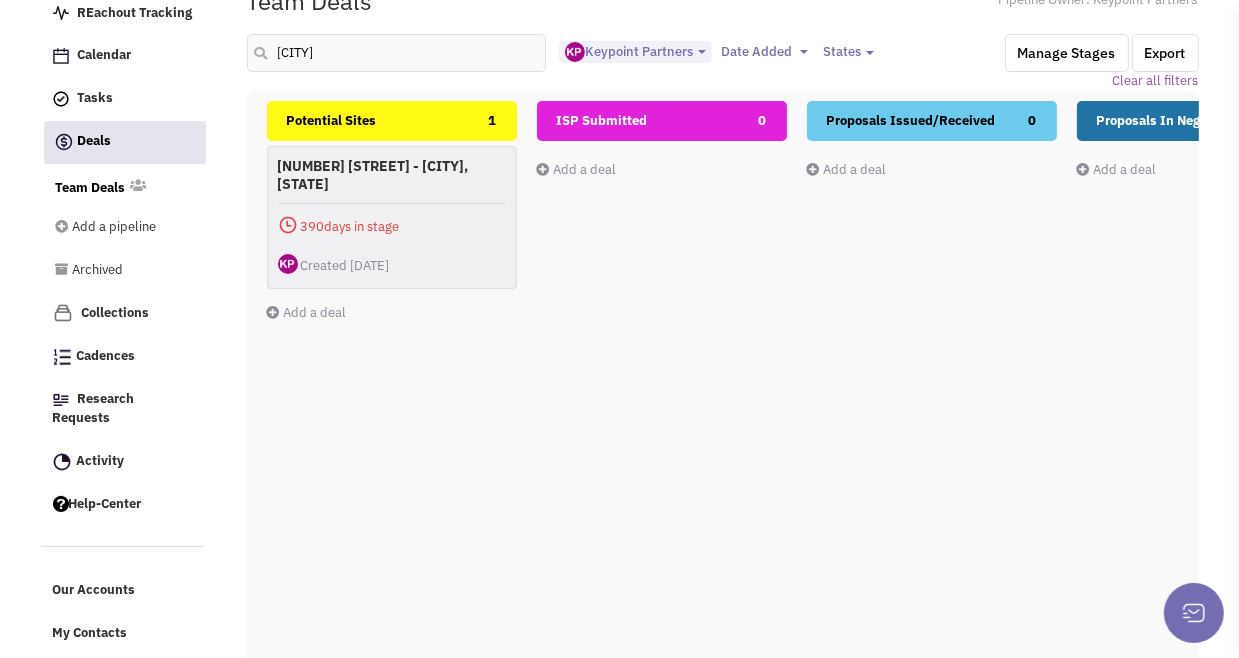click on "Add a deal" at bounding box center [306, 312] 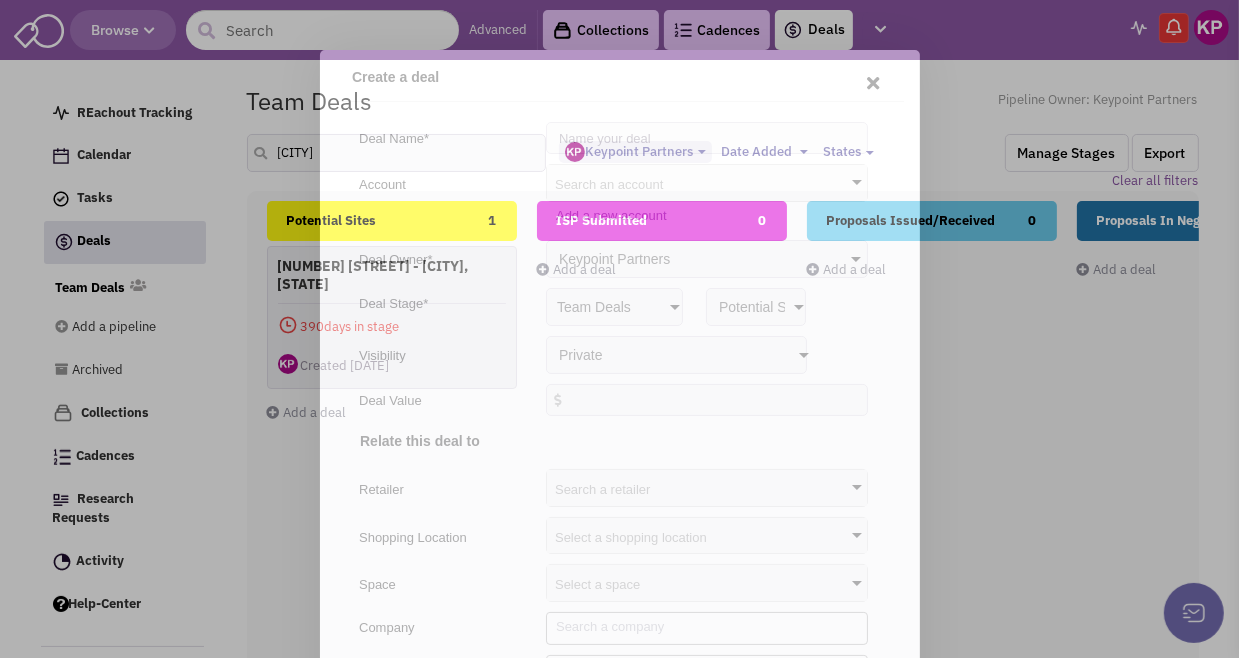 scroll, scrollTop: 0, scrollLeft: 0, axis: both 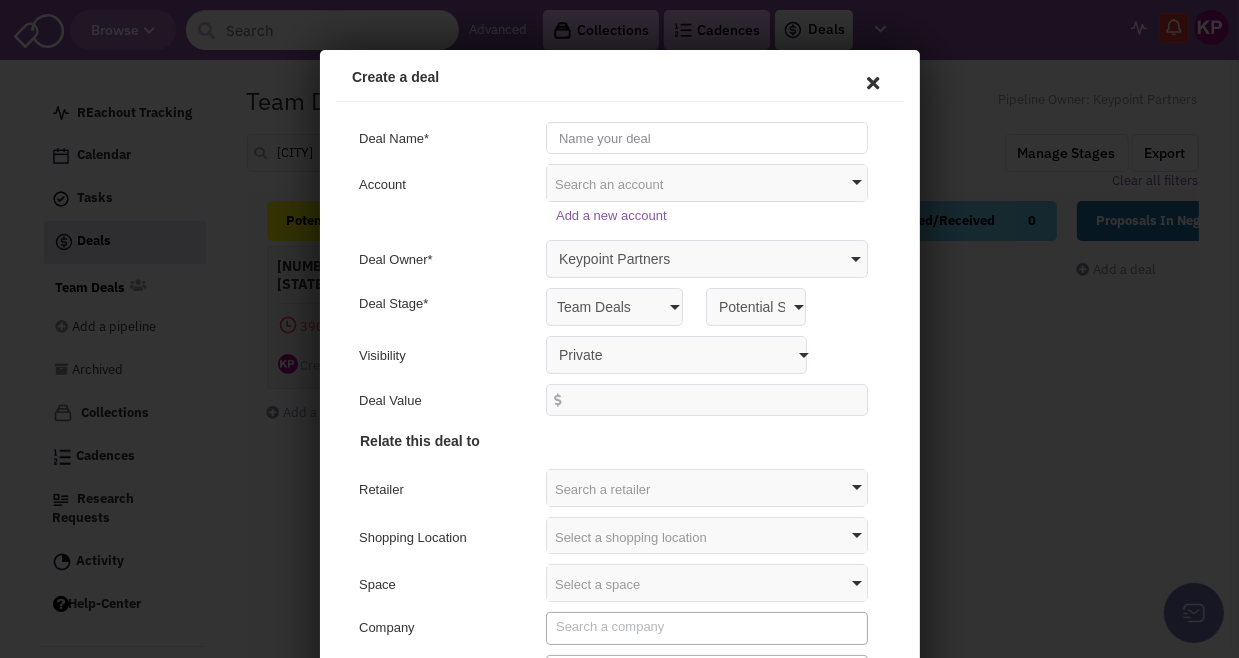 click at bounding box center [703, 134] 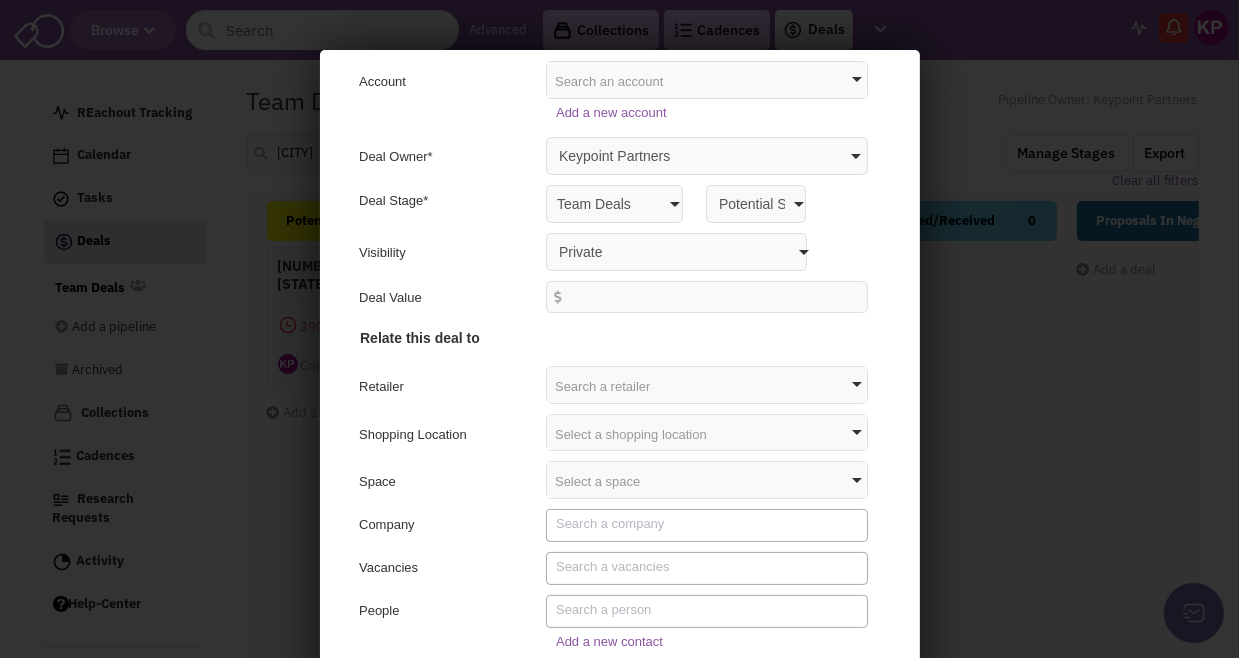 scroll, scrollTop: 104, scrollLeft: 0, axis: vertical 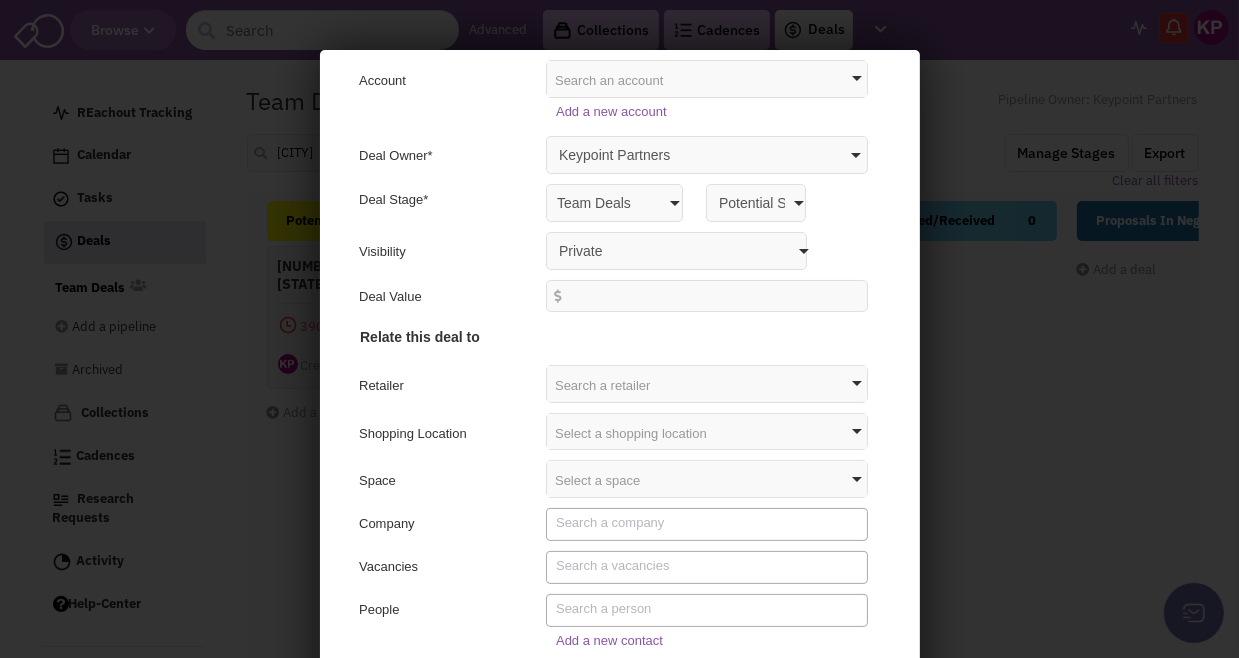 type on "[NUMBER] [STREET] NE - [CITY], [STATE]" 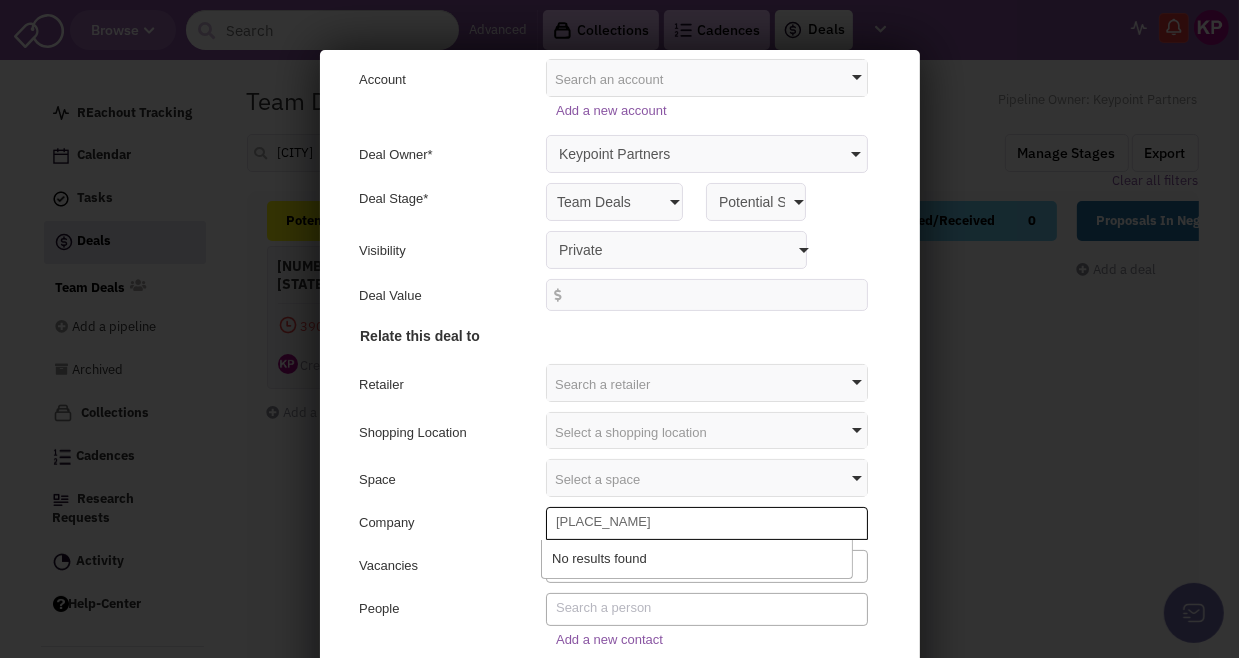 type on "[PLACE_NAME]" 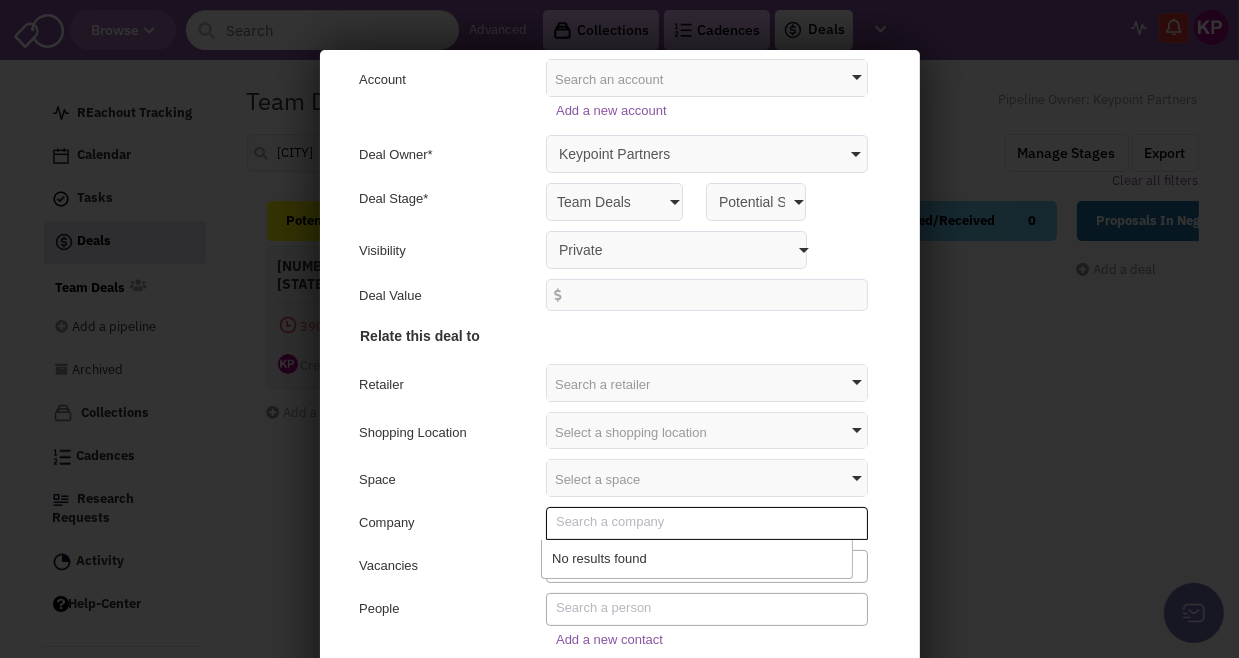 click at bounding box center [703, 605] 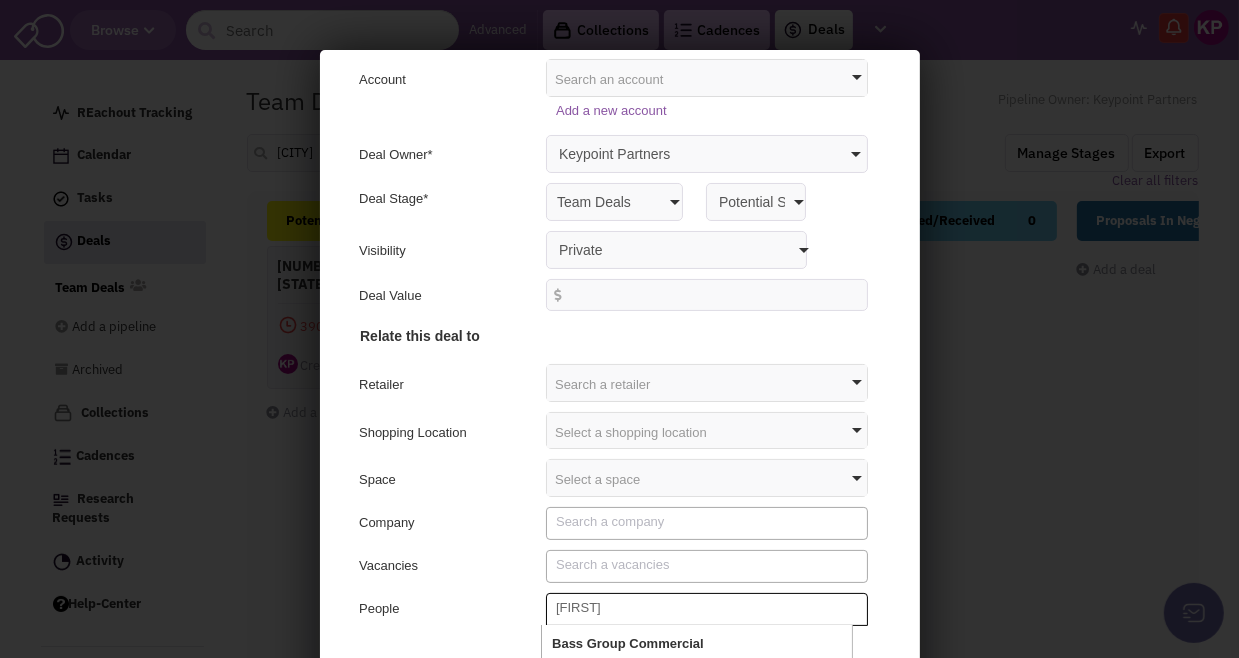 scroll, scrollTop: 119, scrollLeft: 0, axis: vertical 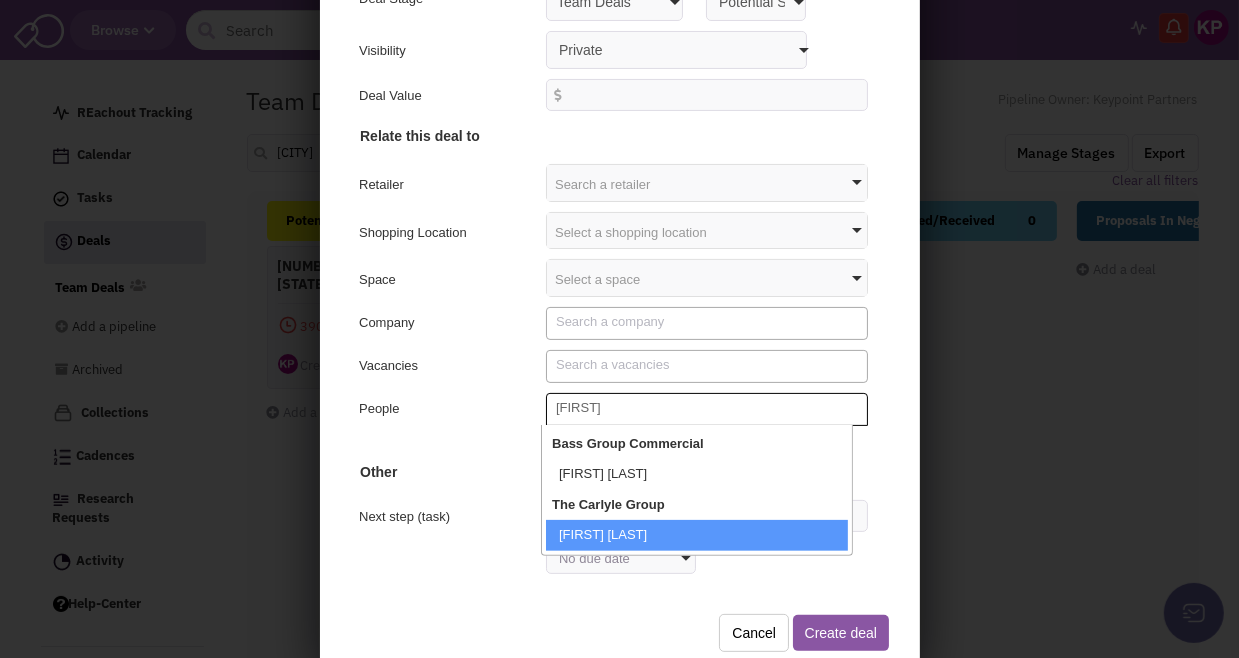 type on "[FIRST]" 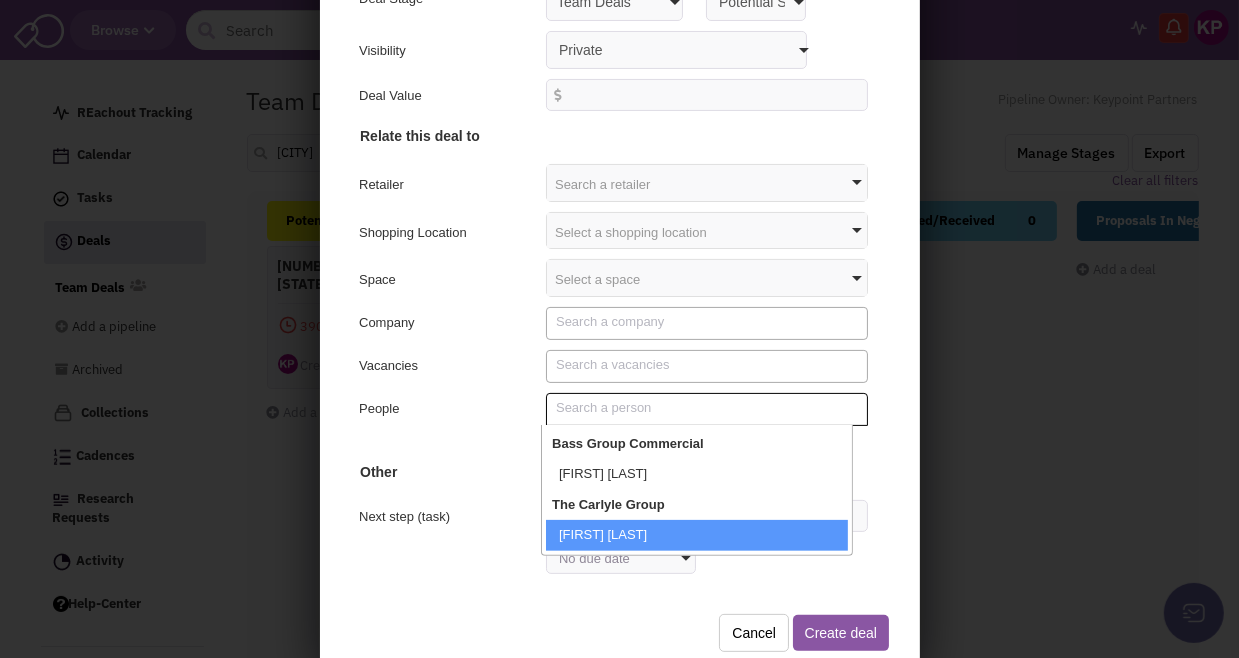 select on "0_[NUMBER]_[BOOLEAN]_[BOOLEAN]" 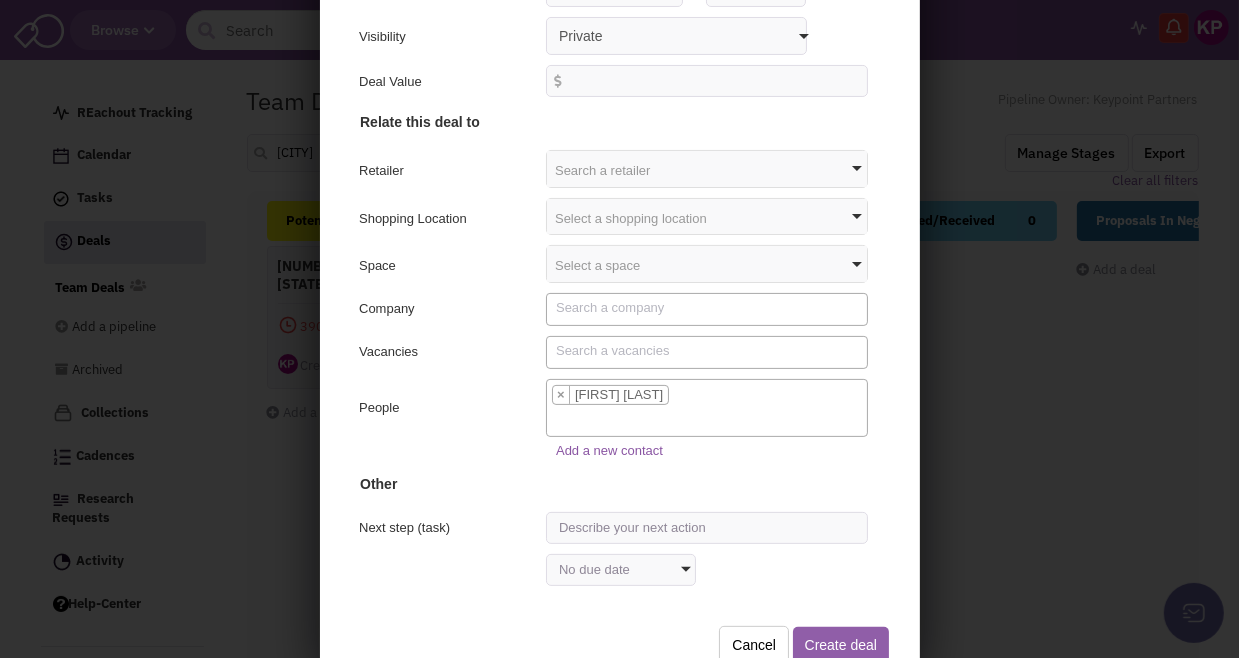 click on "Create deal" at bounding box center [837, 643] 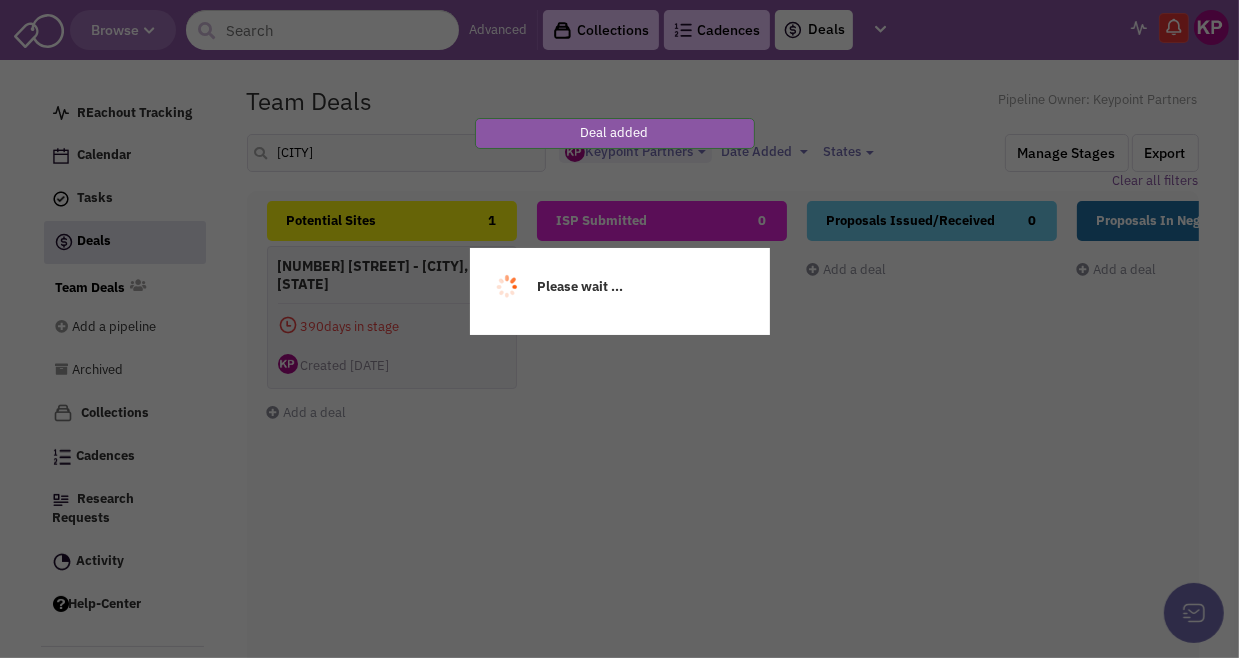 scroll, scrollTop: 0, scrollLeft: 0, axis: both 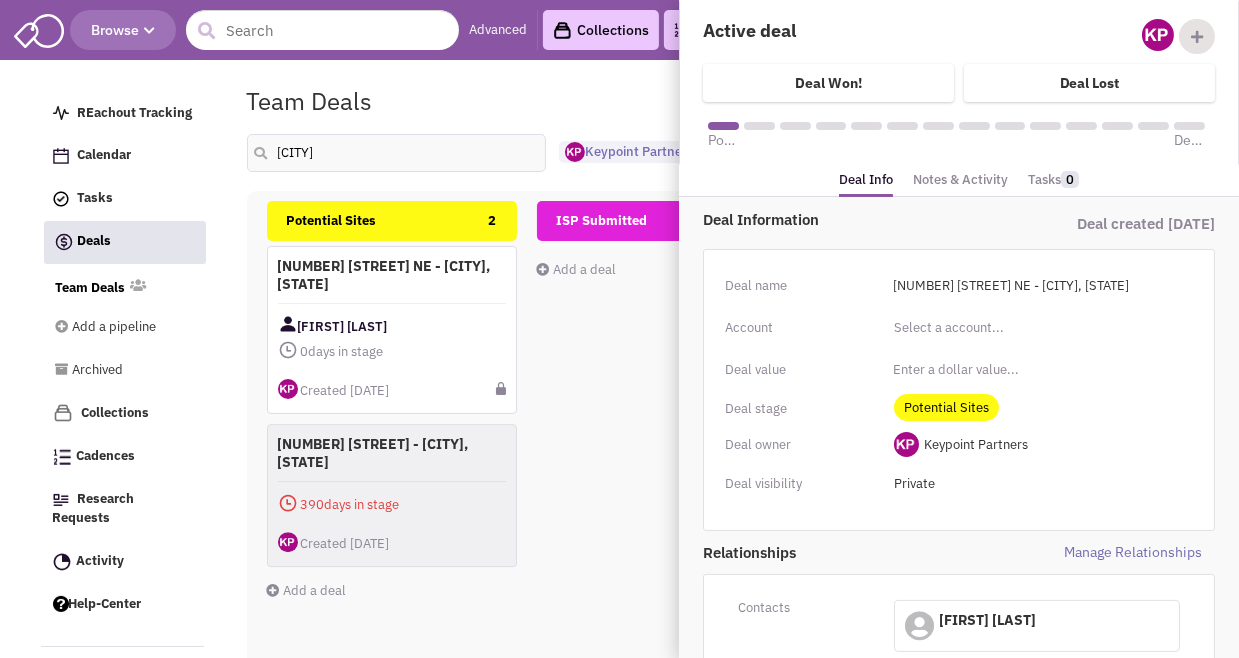 click on "Potential Sites" at bounding box center (946, 407) 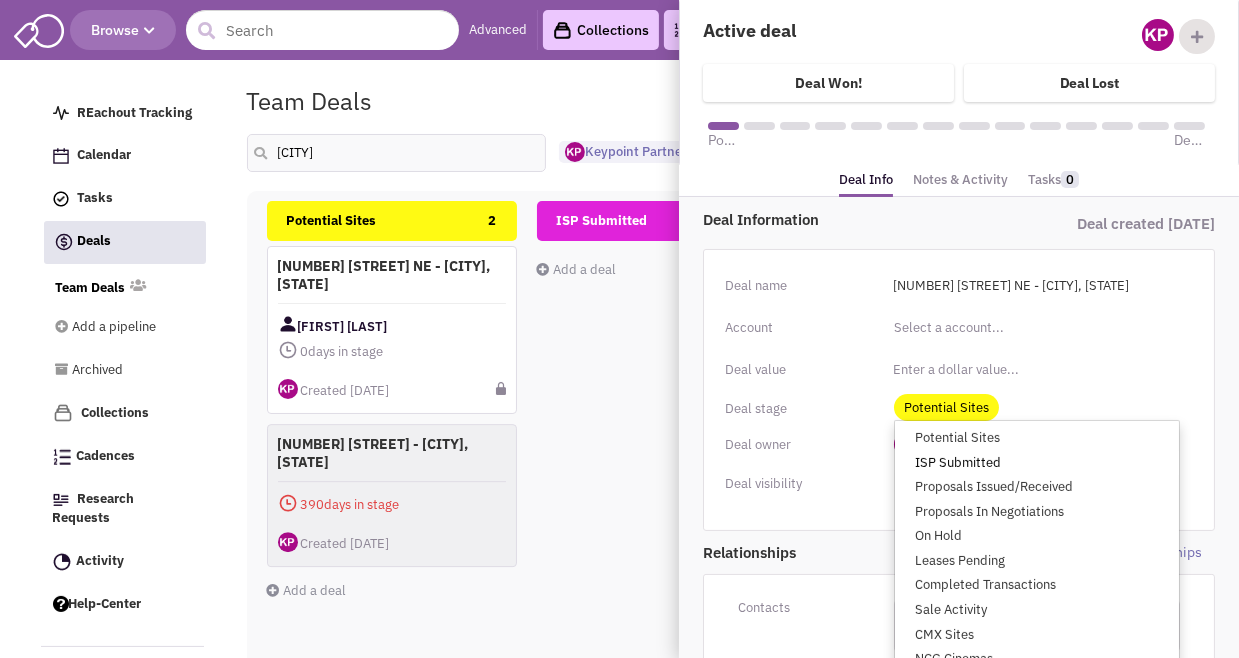 click on "ISP Submitted" at bounding box center [1037, 462] 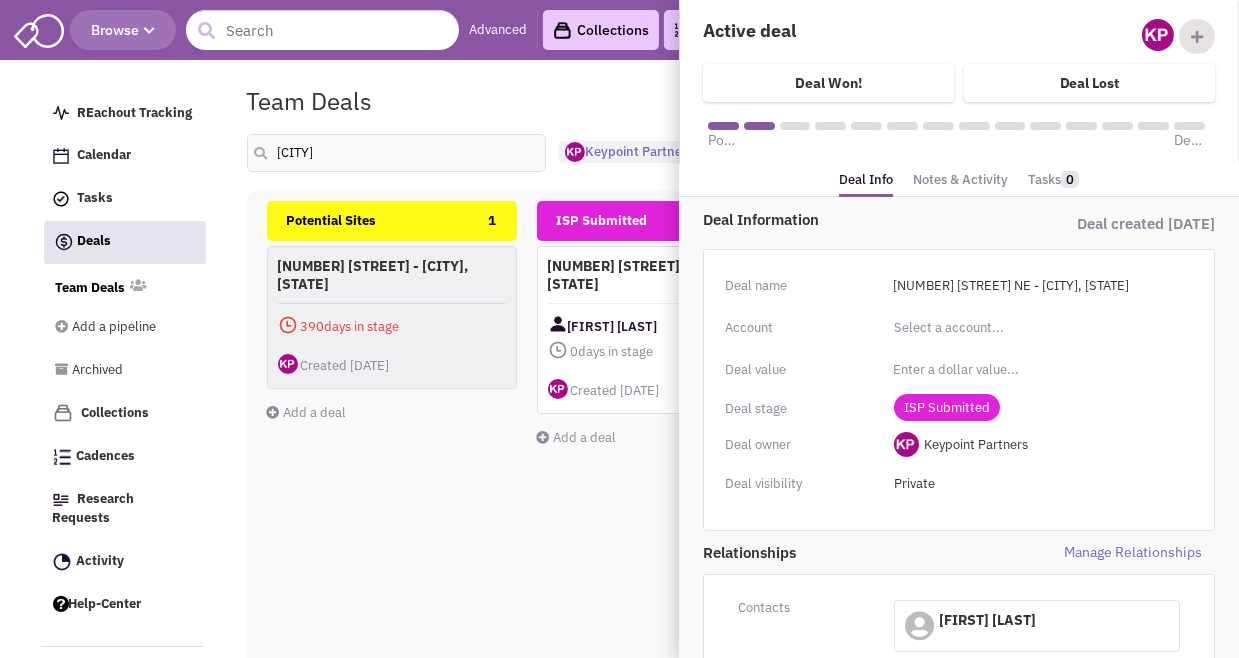click on "Notes & Activity" at bounding box center [960, 180] 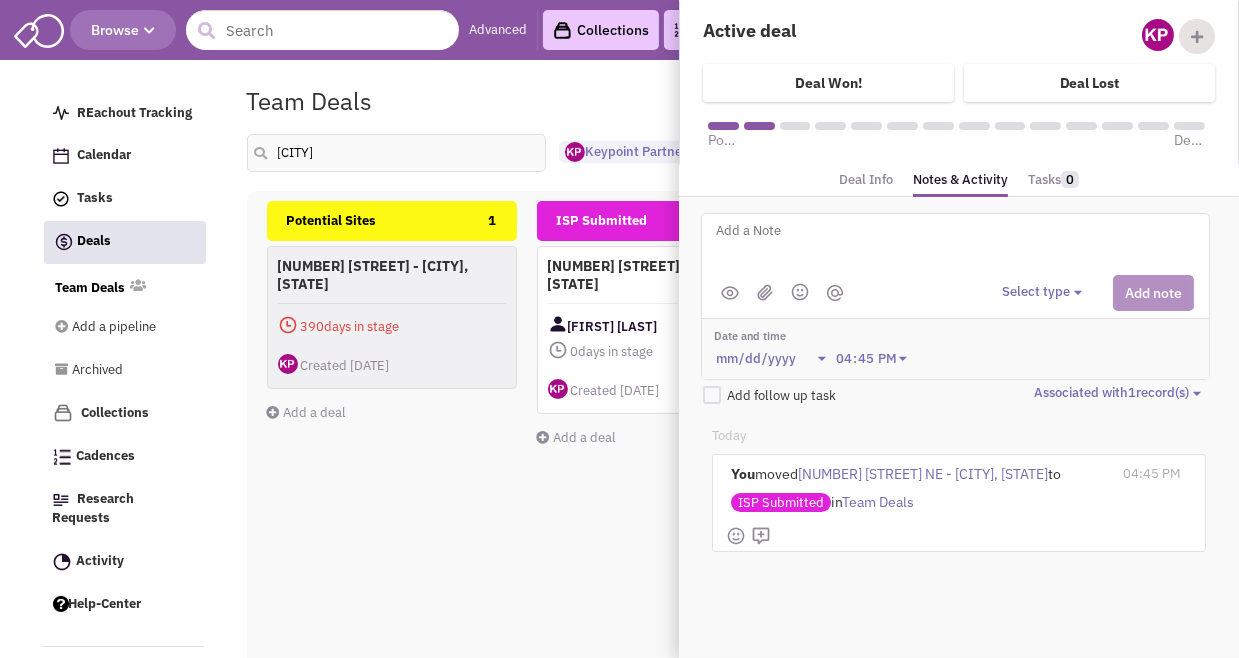 click at bounding box center [961, 246] 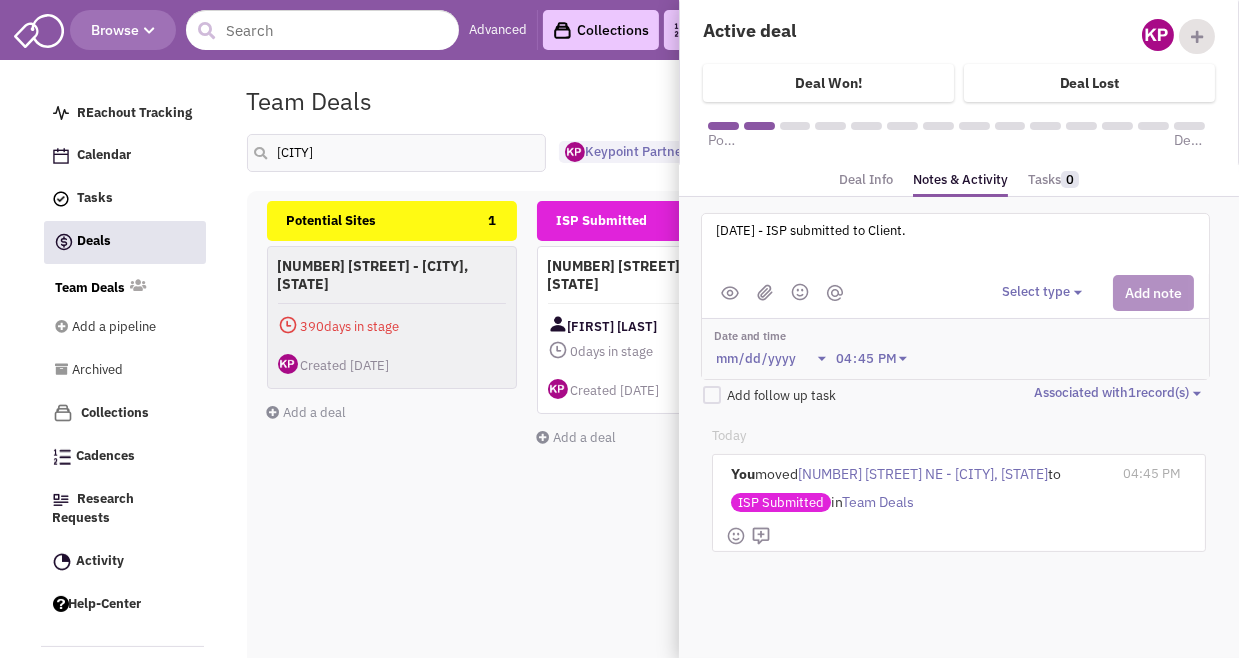 type on "[DATE] - ISP submitted to Client." 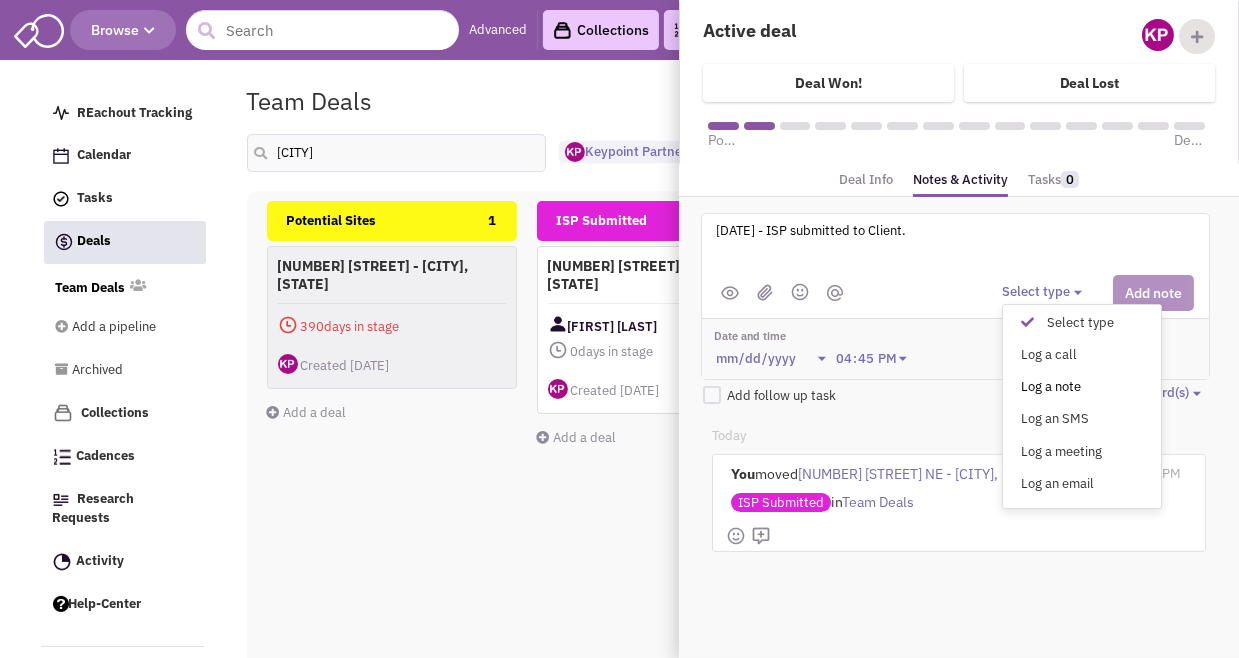 click on "Log a note" at bounding box center [1032, 387] 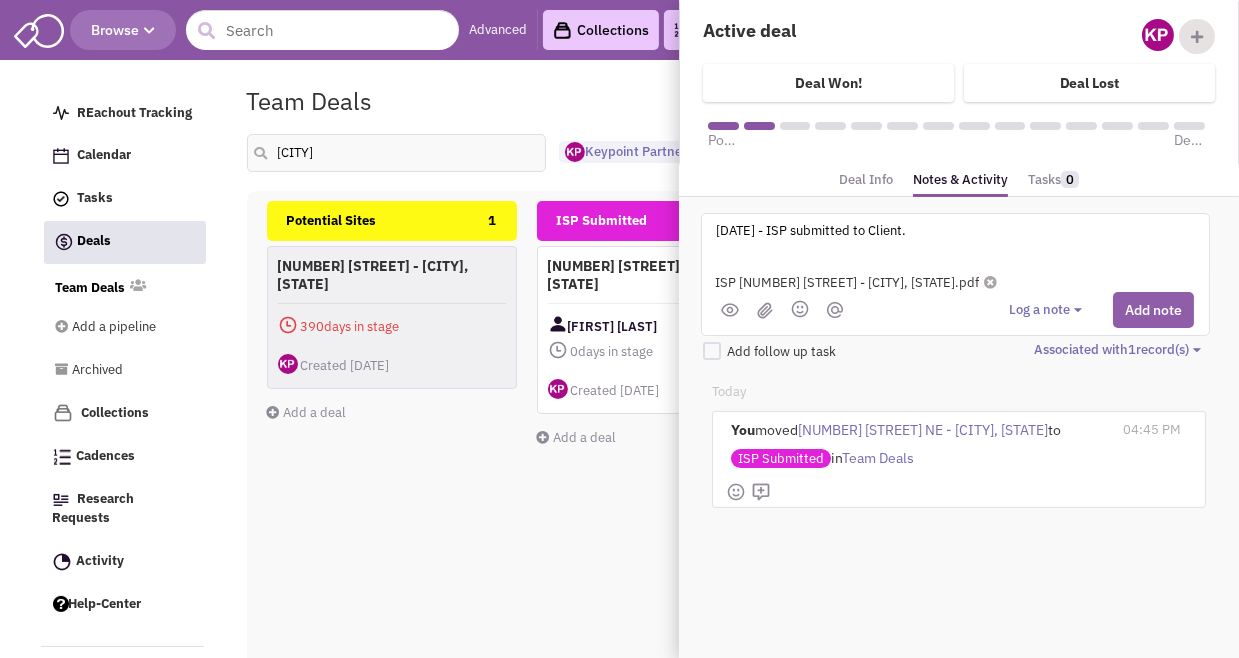 click on "Add note" at bounding box center (1153, 310) 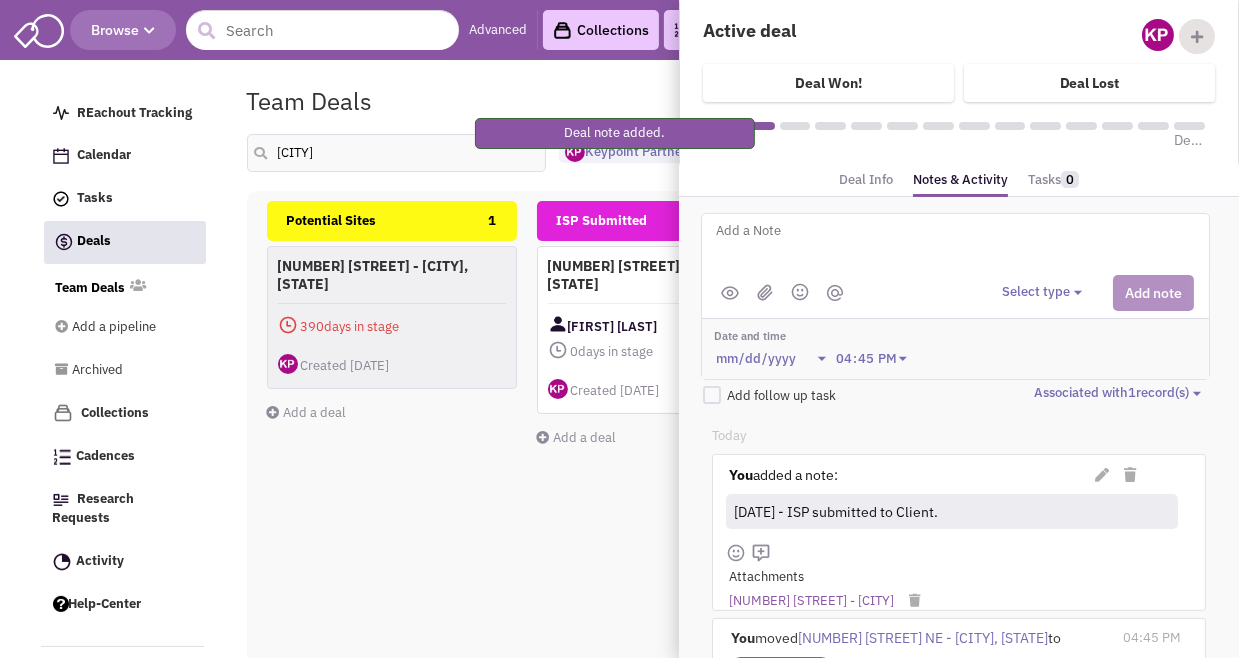 click on "Team Deals
Pipeline Owner: Keypoint Partners" at bounding box center (723, 101) 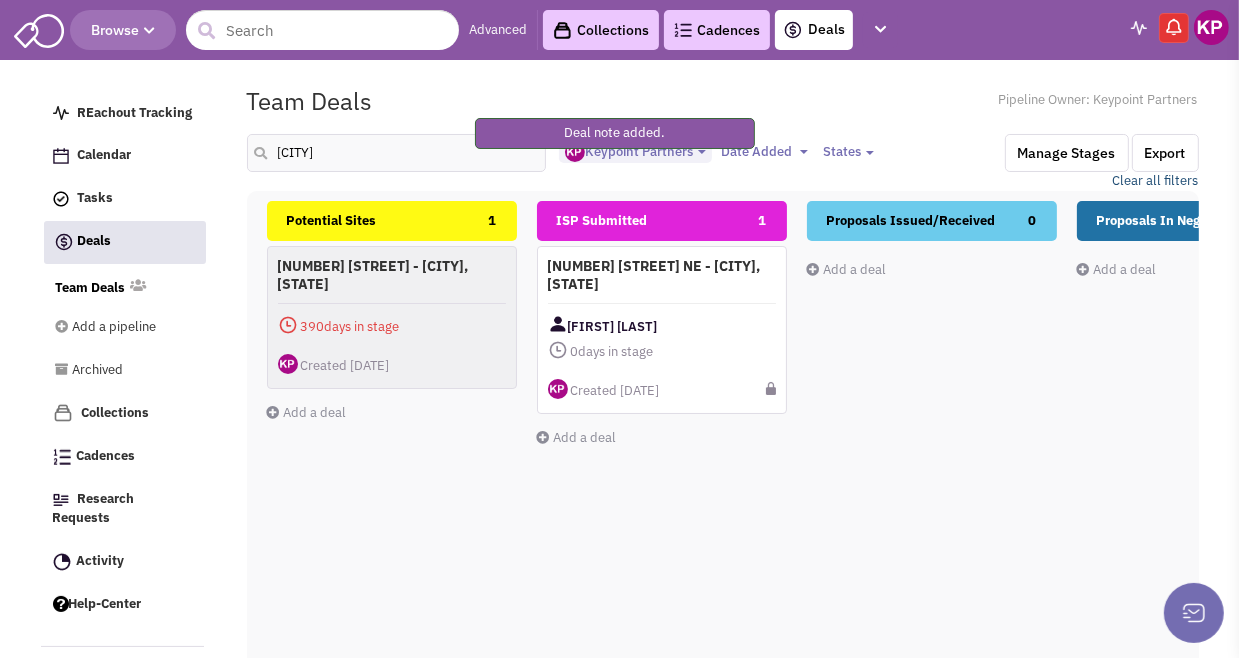 click on "Clear all filters" at bounding box center (1156, 181) 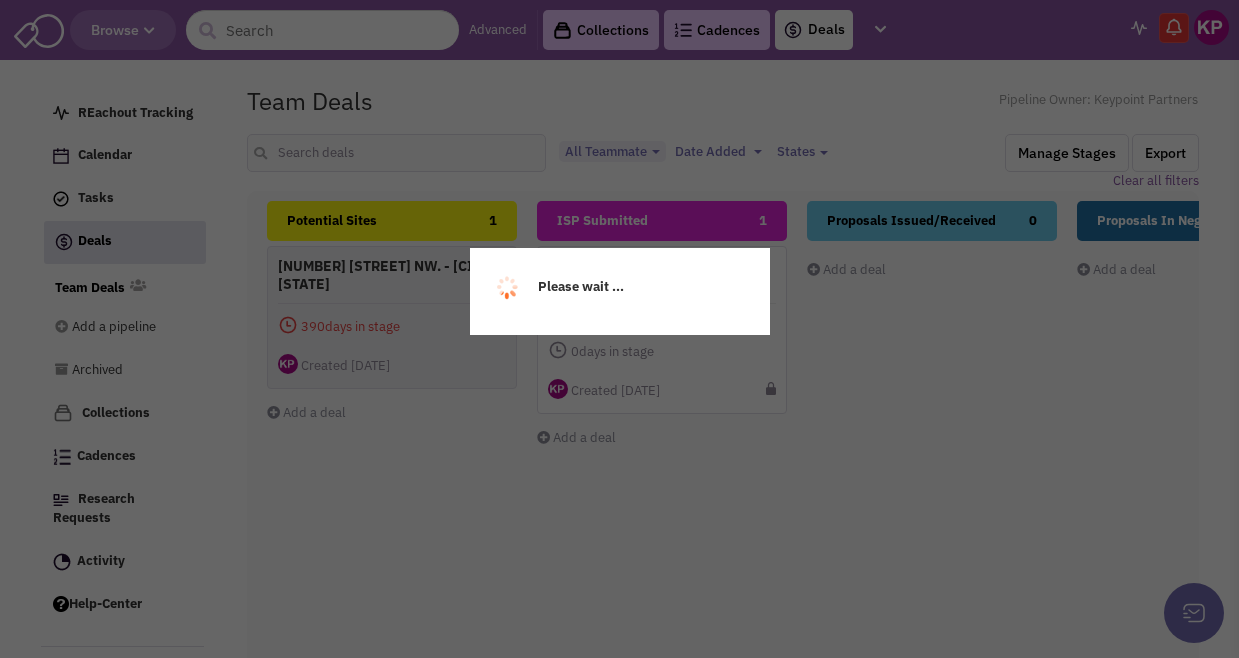 select 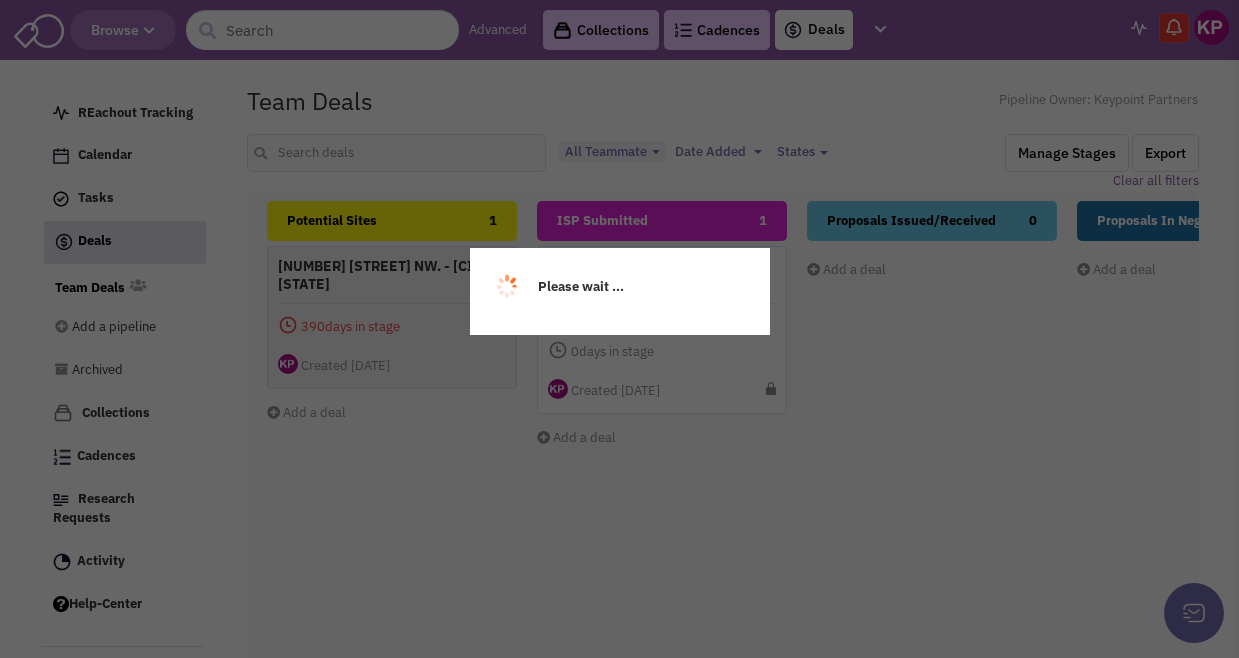 select 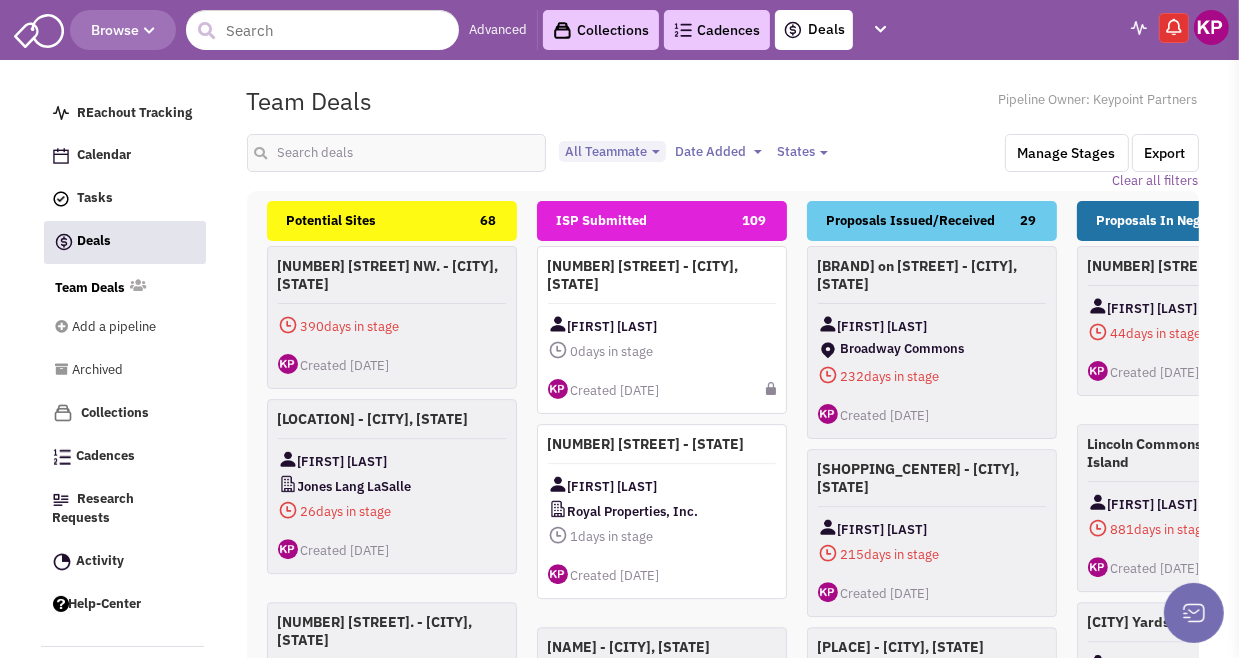 scroll, scrollTop: 0, scrollLeft: 0, axis: both 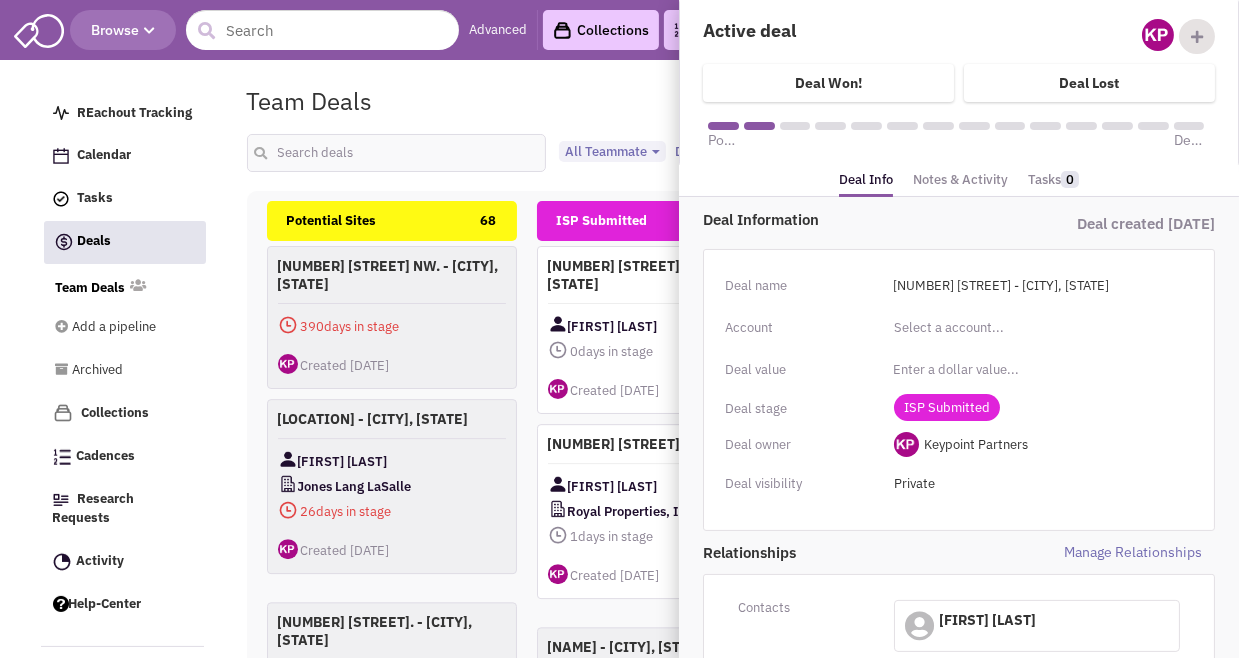 click on "Notes & Activity" at bounding box center [960, 180] 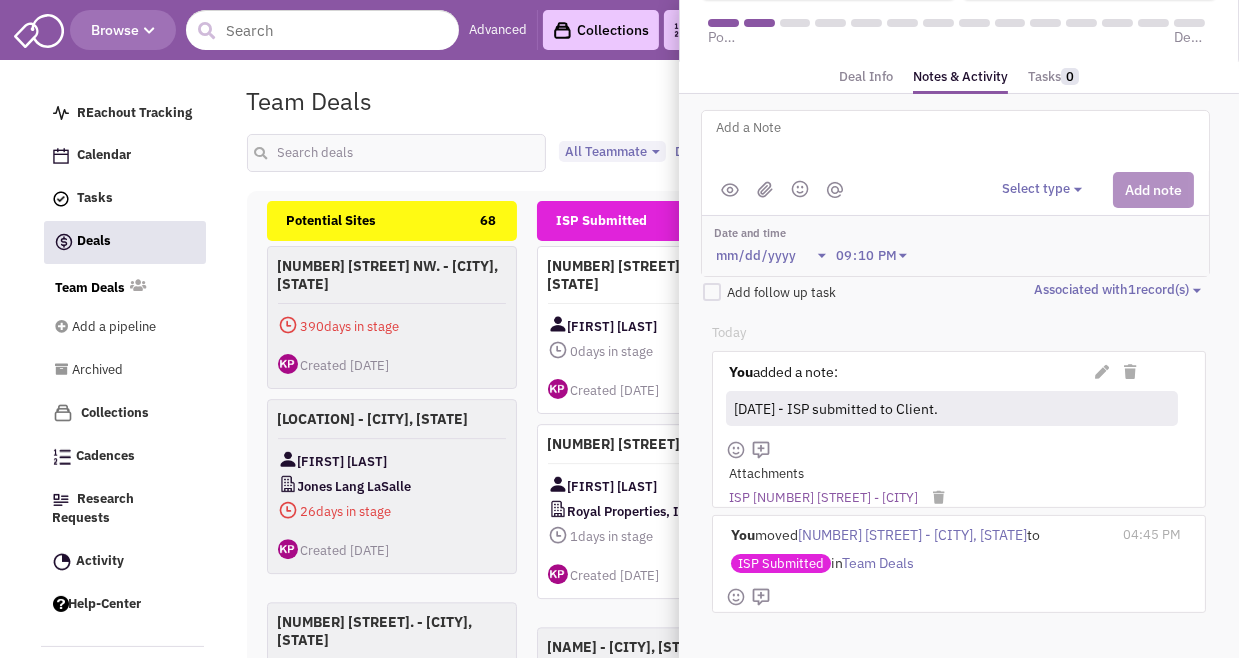 scroll, scrollTop: 104, scrollLeft: 0, axis: vertical 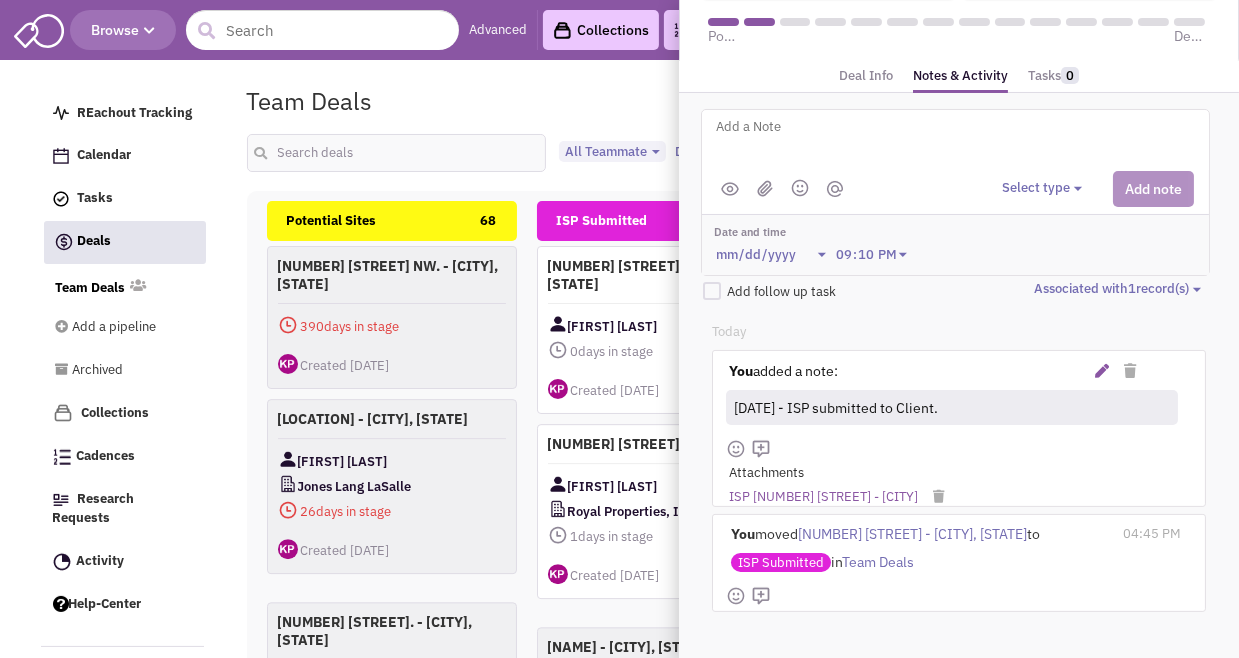 click at bounding box center [1102, 371] 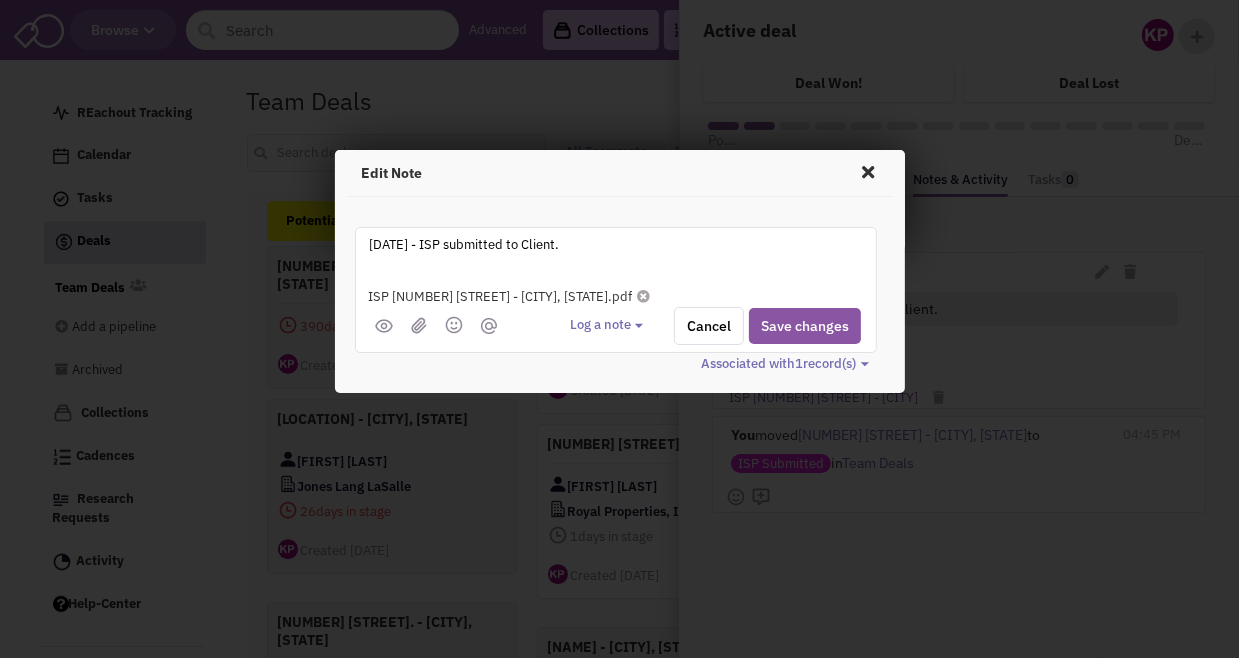 click at bounding box center [644, 296] 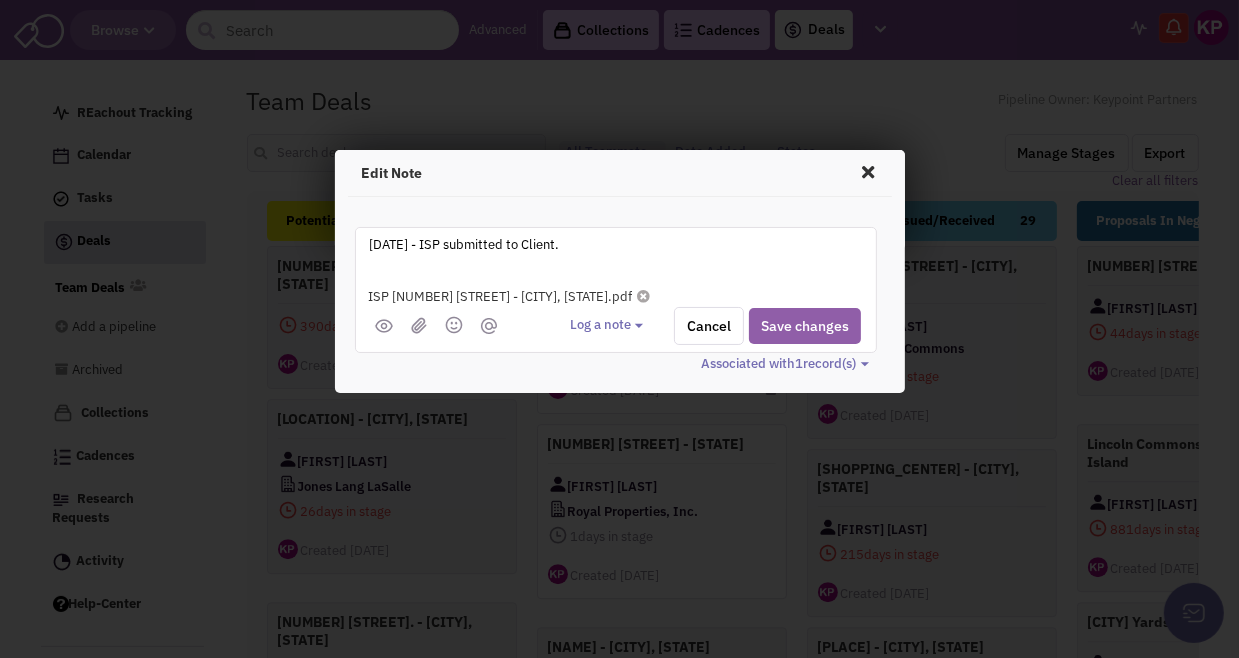 click on "Save changes" at bounding box center (805, 326) 